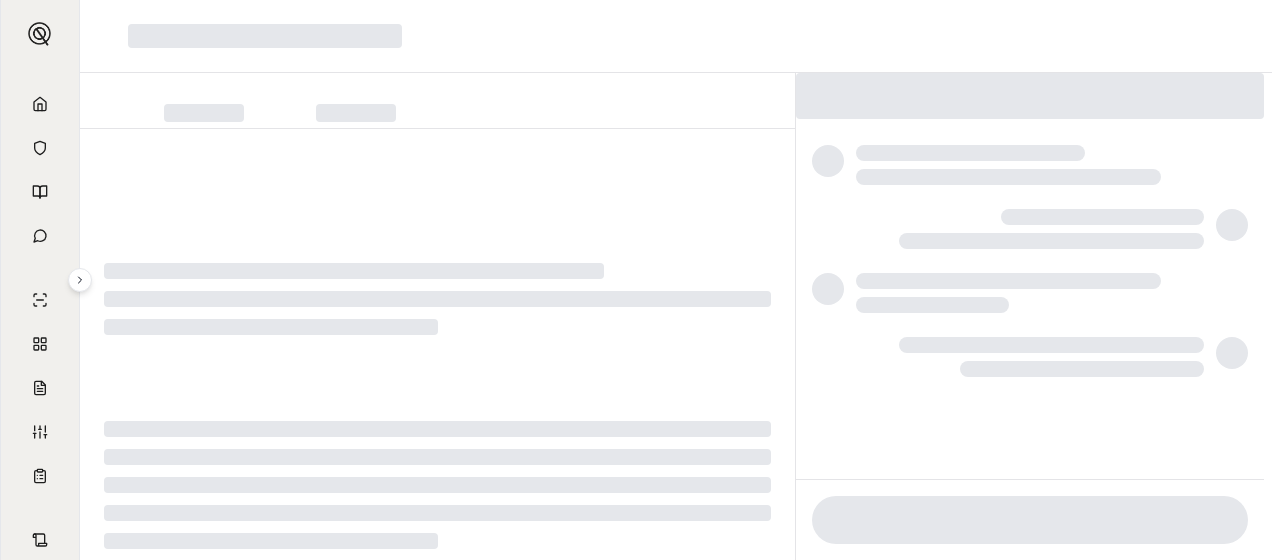 scroll, scrollTop: 0, scrollLeft: 0, axis: both 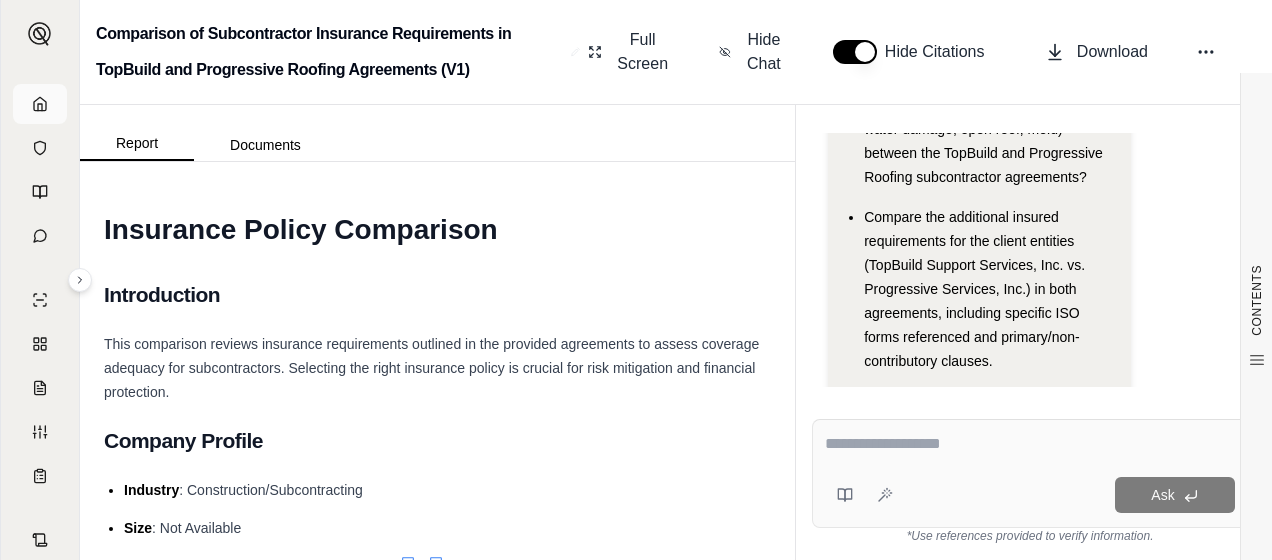 click 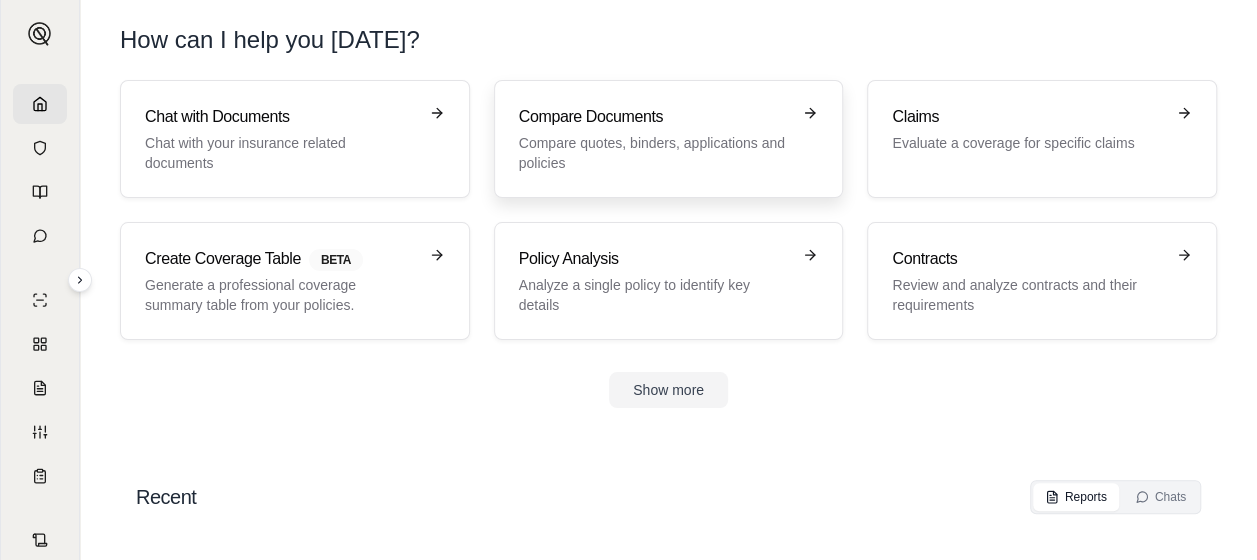 click on "Compare Documents" at bounding box center (655, 117) 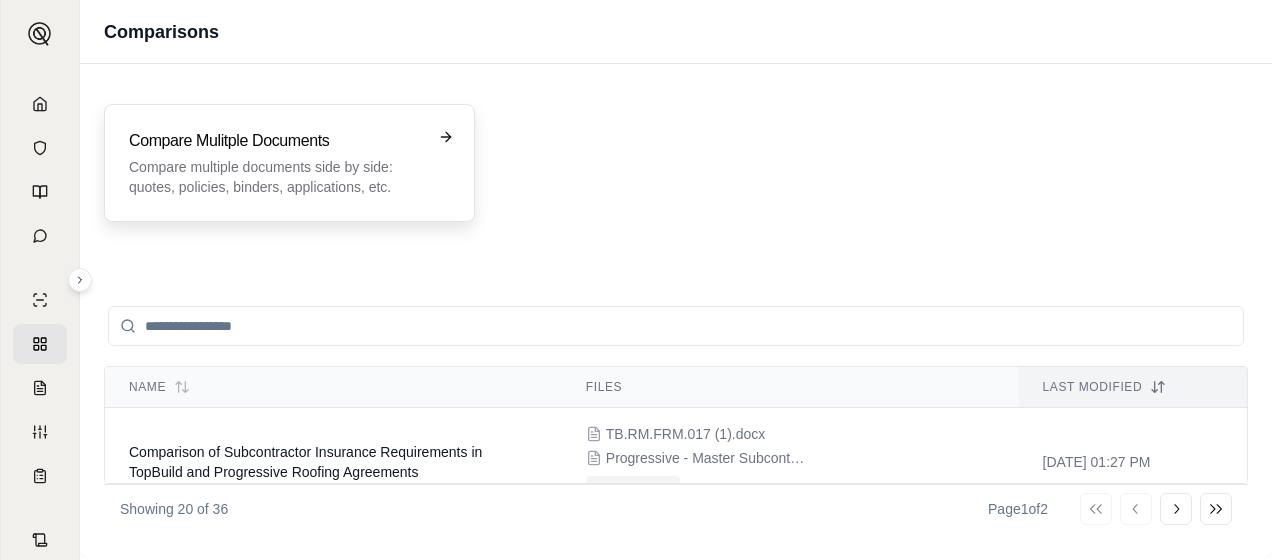 click on "Compare multiple documents side by side: quotes, policies, binders, applications, etc." at bounding box center (275, 177) 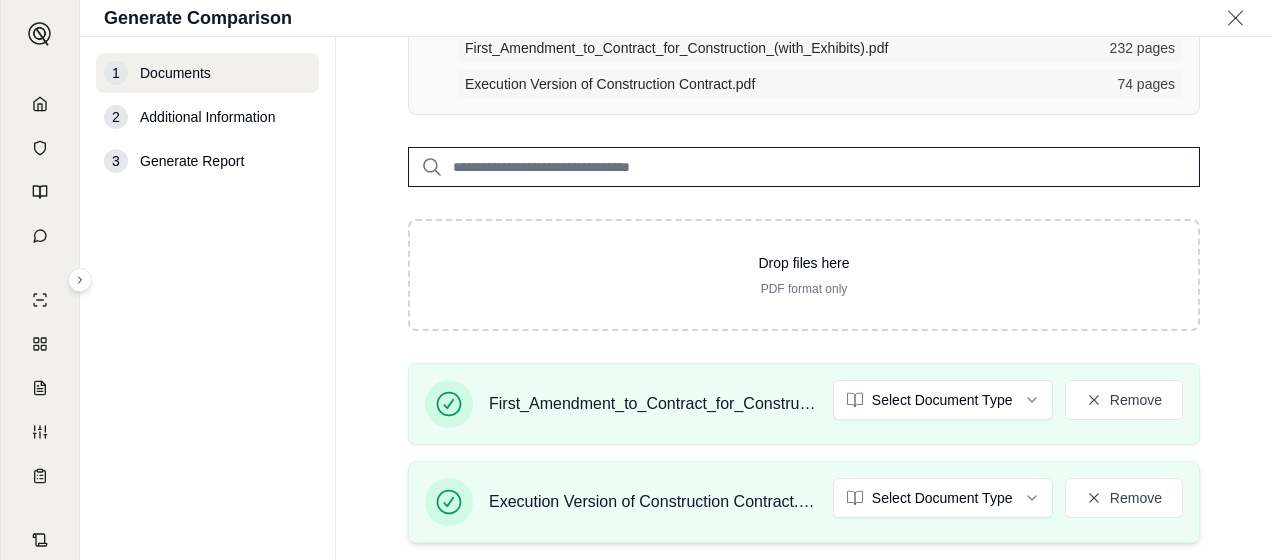 scroll, scrollTop: 329, scrollLeft: 0, axis: vertical 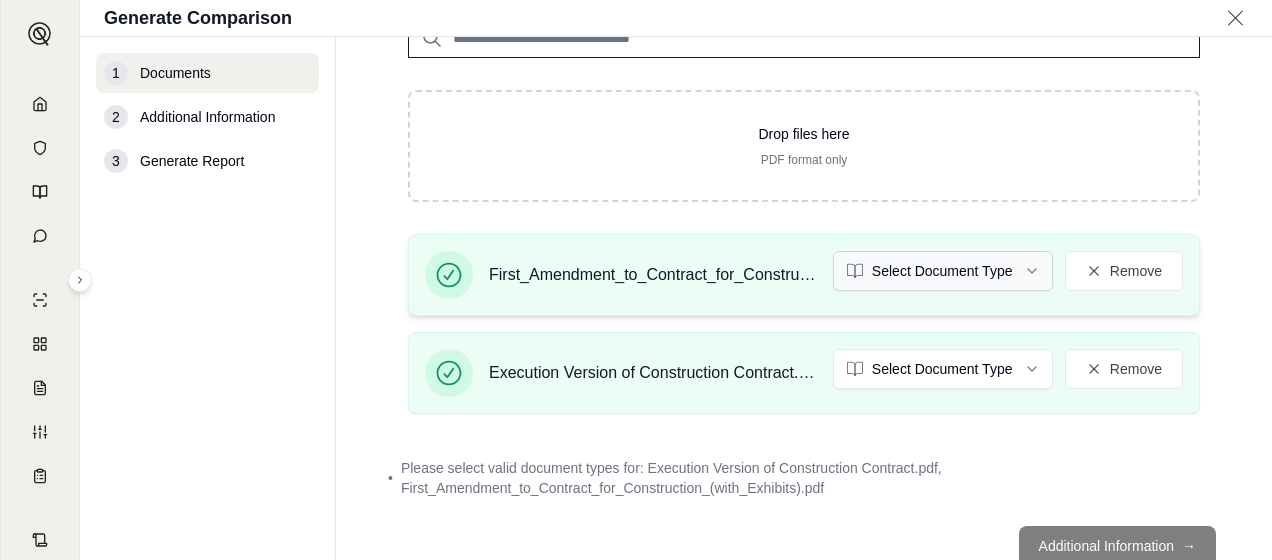 click on "J Generate Comparison 1 Documents 2 Additional Information 3 Generate Report Documents • Upload Policy Related Documents • Up to 1000 pages Exceeds recommended  250  total pages. Quality of analysis may be affected. First_Amendment_to_Contract_for_Construction_(with_Exhibits).pdf 232 pages Execution Version of Construction Contract.pdf 74 pages Drop files here PDF format only First_Amendment_to_Contract_for_Construction_(with_Exhibits).pdf Select Document Type Remove Execution Version of Construction Contract.pdf Select Document Type Remove • Please select valid document types for: Execution Version of Construction Contract.pdf,
First_Amendment_to_Contract_for_Construction_(with_Exhibits).pdf Additional Information →" at bounding box center (636, 355) 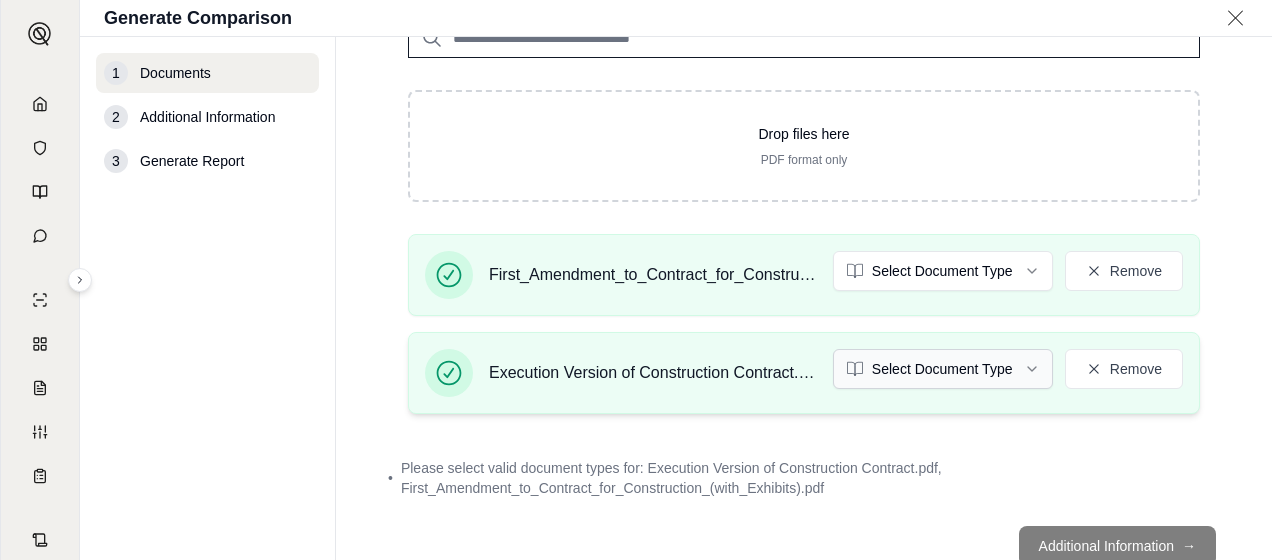 click on "J Generate Comparison 1 Documents 2 Additional Information 3 Generate Report Documents • Upload Policy Related Documents • Up to 1000 pages Exceeds recommended  250  total pages. Quality of analysis may be affected. First_Amendment_to_Contract_for_Construction_(with_Exhibits).pdf 232 pages Execution Version of Construction Contract.pdf 74 pages Drop files here PDF format only First_Amendment_to_Contract_for_Construction_(with_Exhibits).pdf Select Document Type Remove Execution Version of Construction Contract.pdf Select Document Type Remove • Please select valid document types for: Execution Version of Construction Contract.pdf,
First_Amendment_to_Contract_for_Construction_(with_Exhibits).pdf Additional Information →" at bounding box center (636, 355) 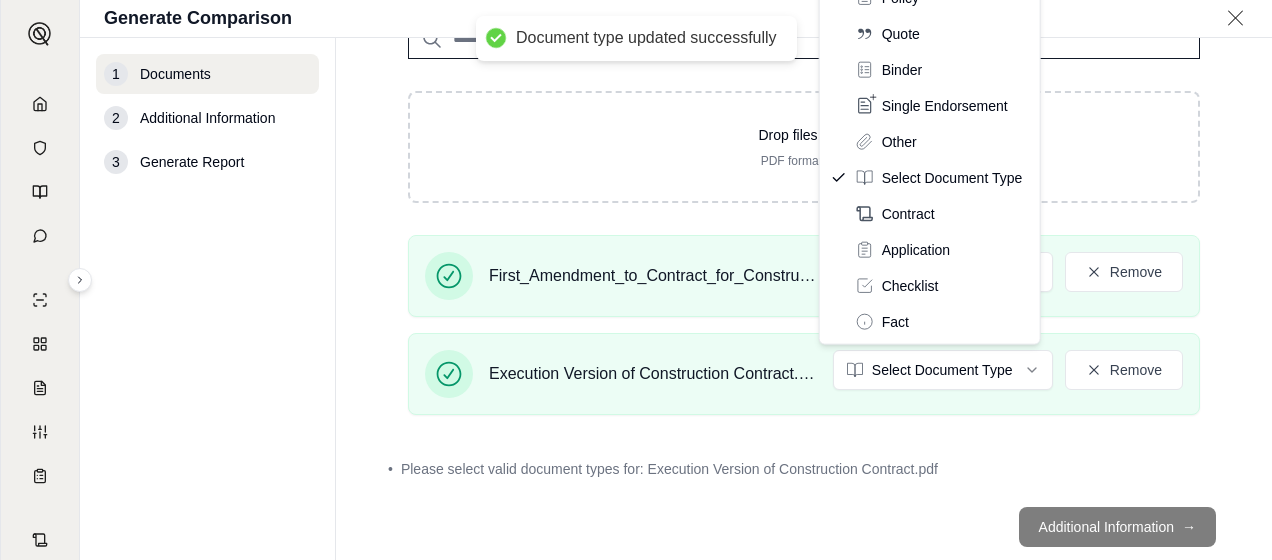 scroll, scrollTop: 329, scrollLeft: 0, axis: vertical 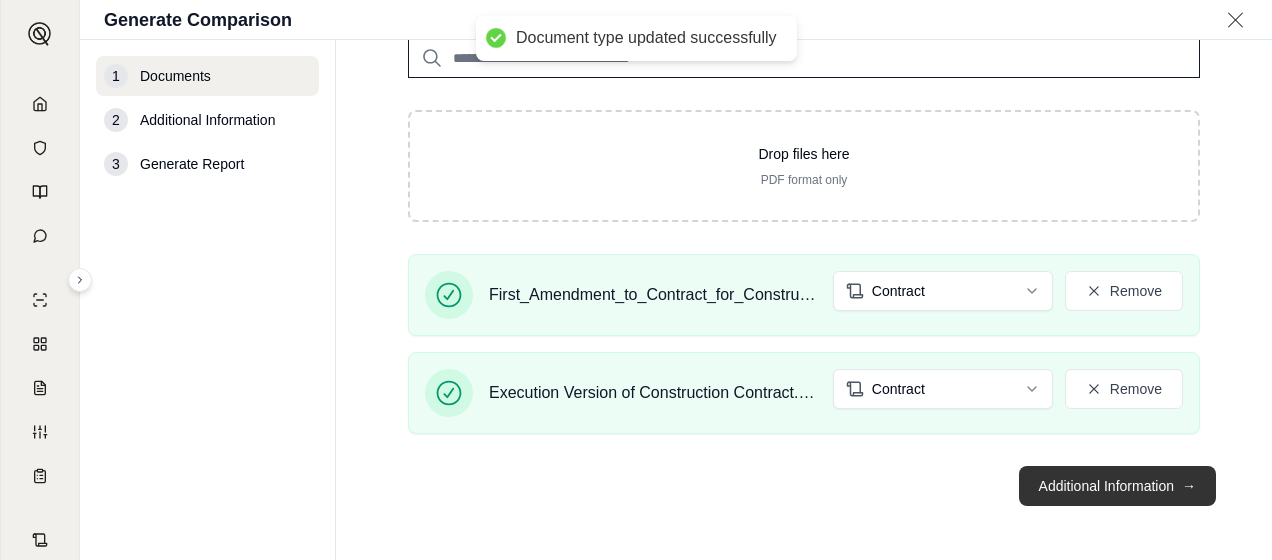 click on "Additional Information →" at bounding box center (1117, 486) 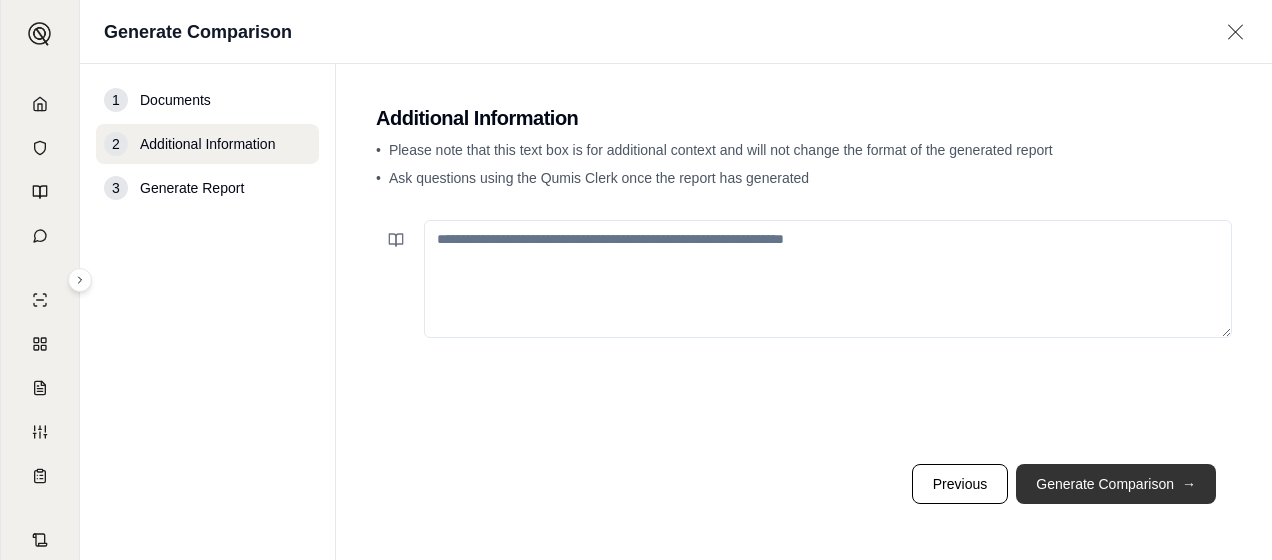 click on "Generate Comparison →" at bounding box center (1116, 484) 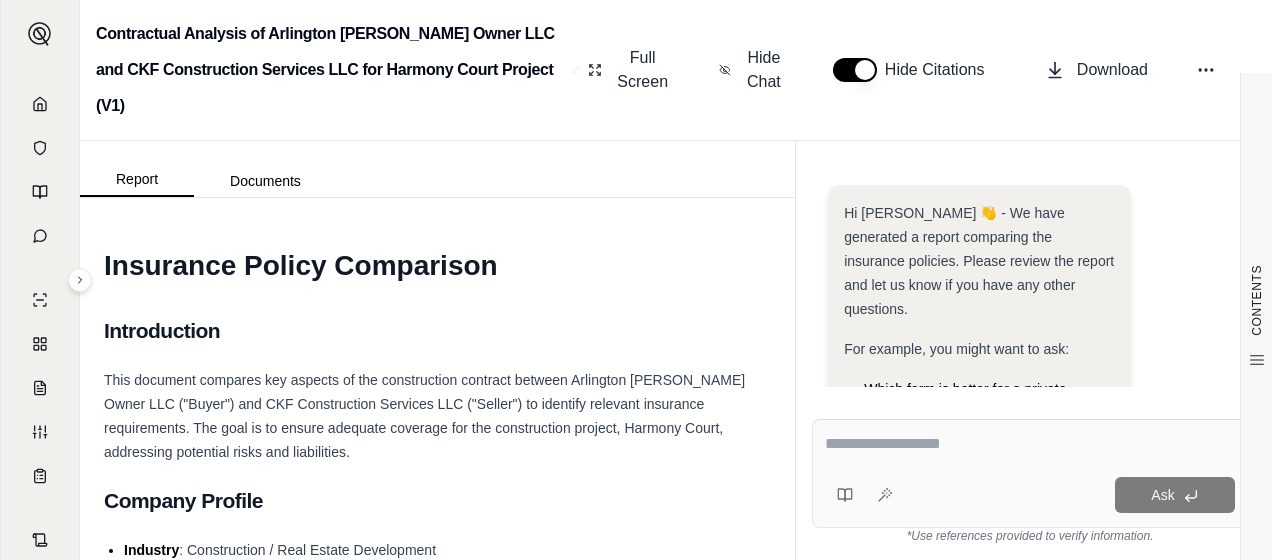 scroll, scrollTop: 400, scrollLeft: 0, axis: vertical 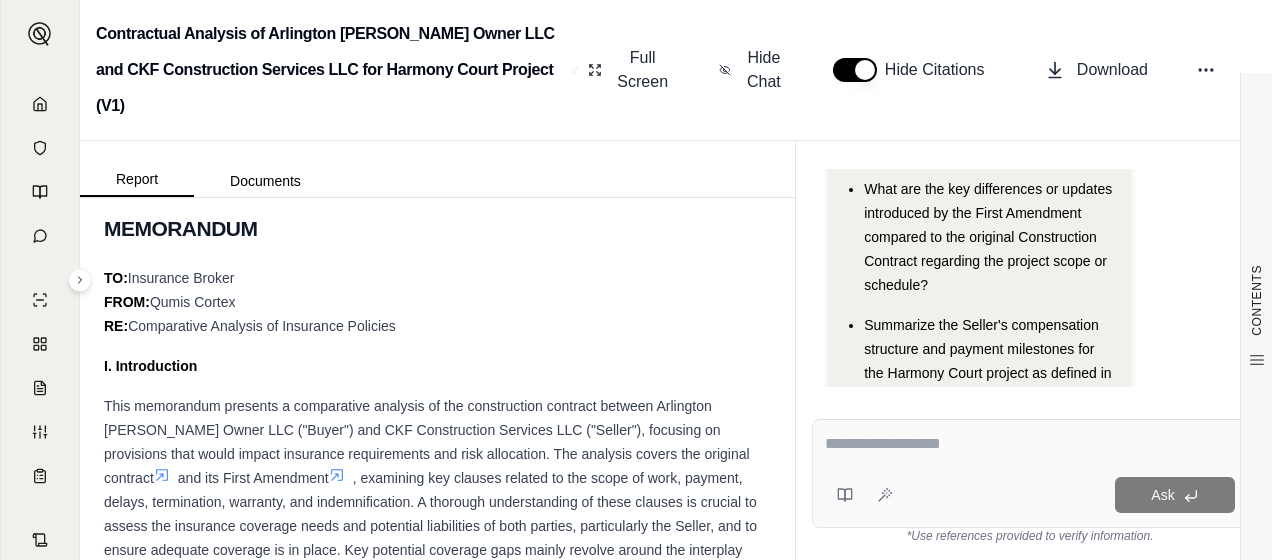 click at bounding box center [1030, 444] 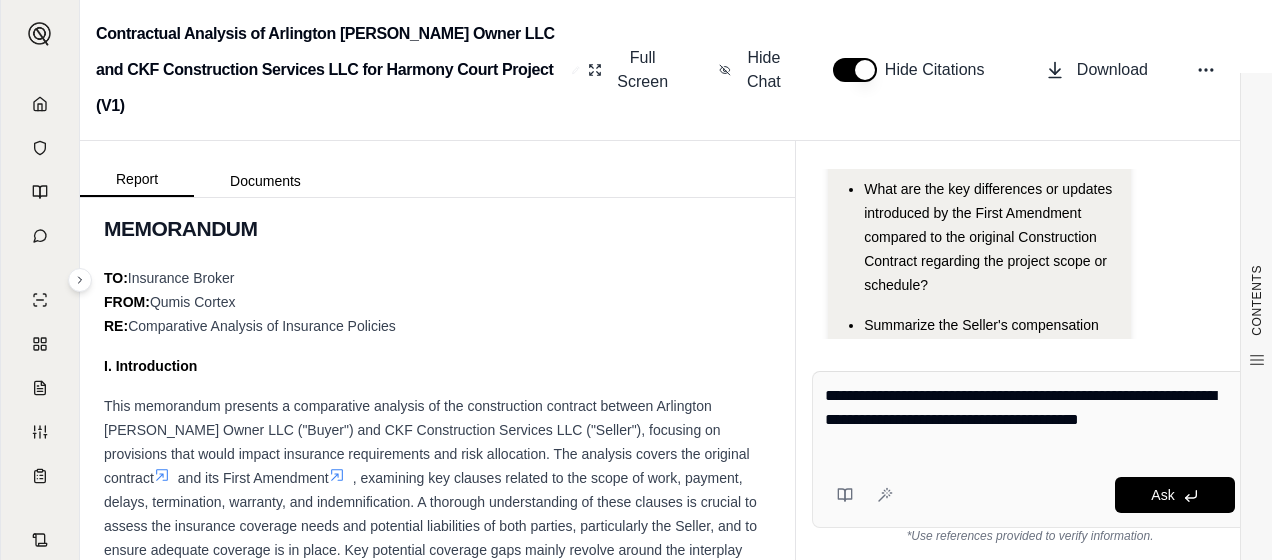 type on "**********" 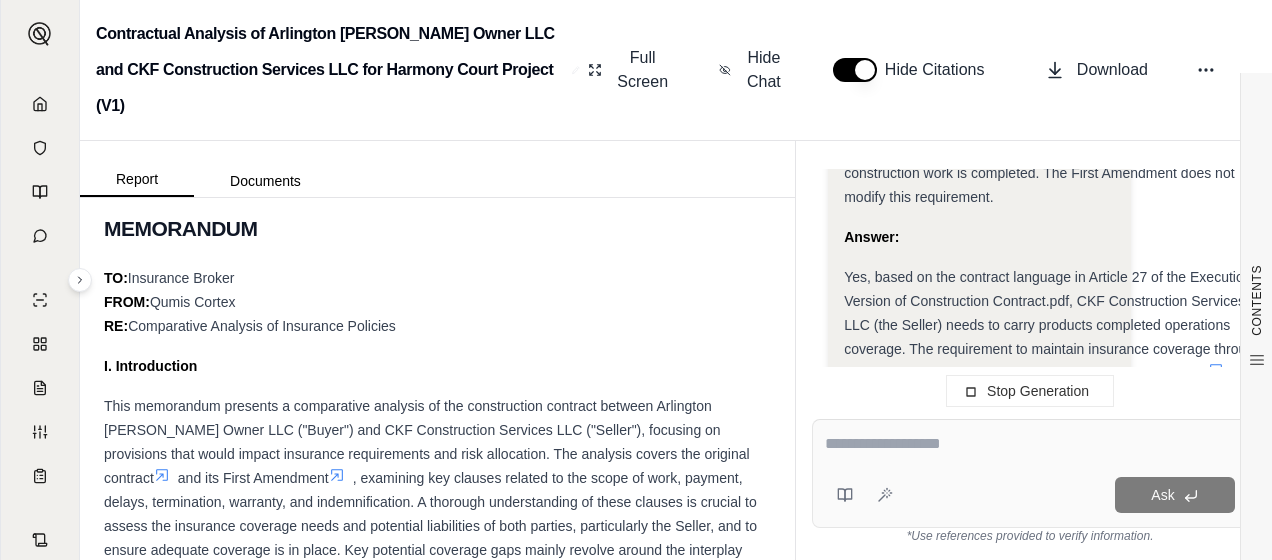 scroll, scrollTop: 3180, scrollLeft: 0, axis: vertical 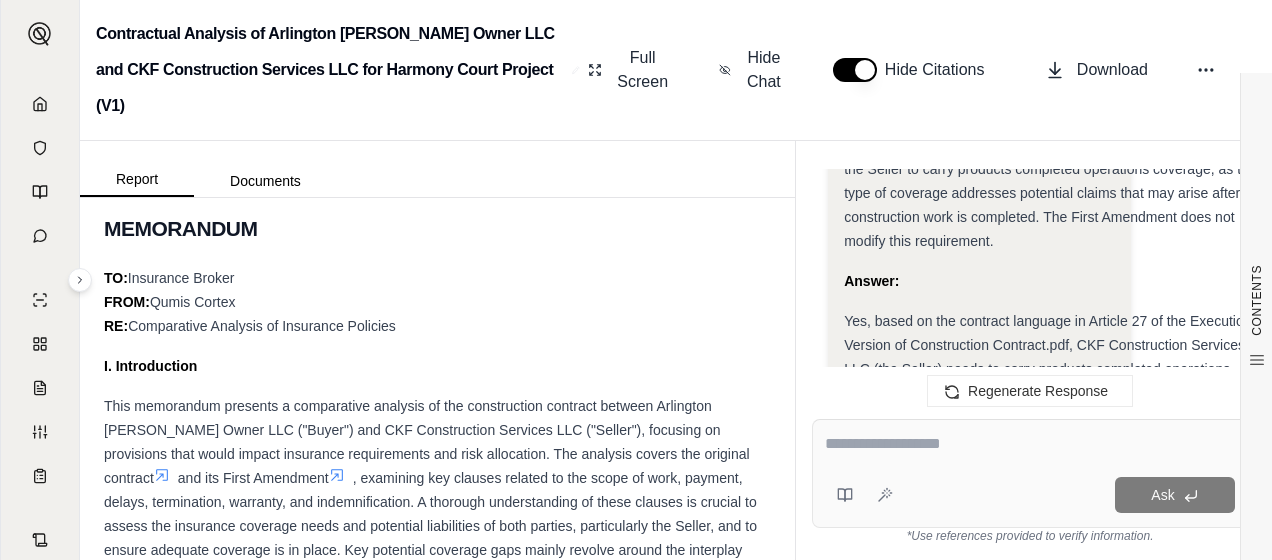 drag, startPoint x: 845, startPoint y: 214, endPoint x: 1040, endPoint y: 348, distance: 236.60304 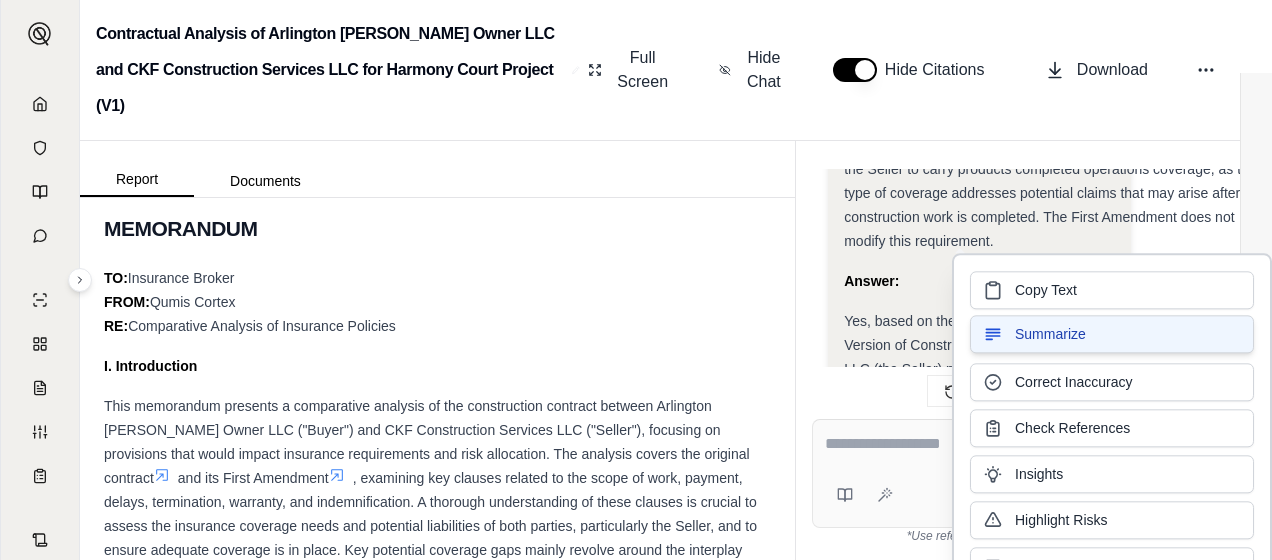 drag, startPoint x: 1040, startPoint y: 348, endPoint x: 997, endPoint y: 338, distance: 44.14748 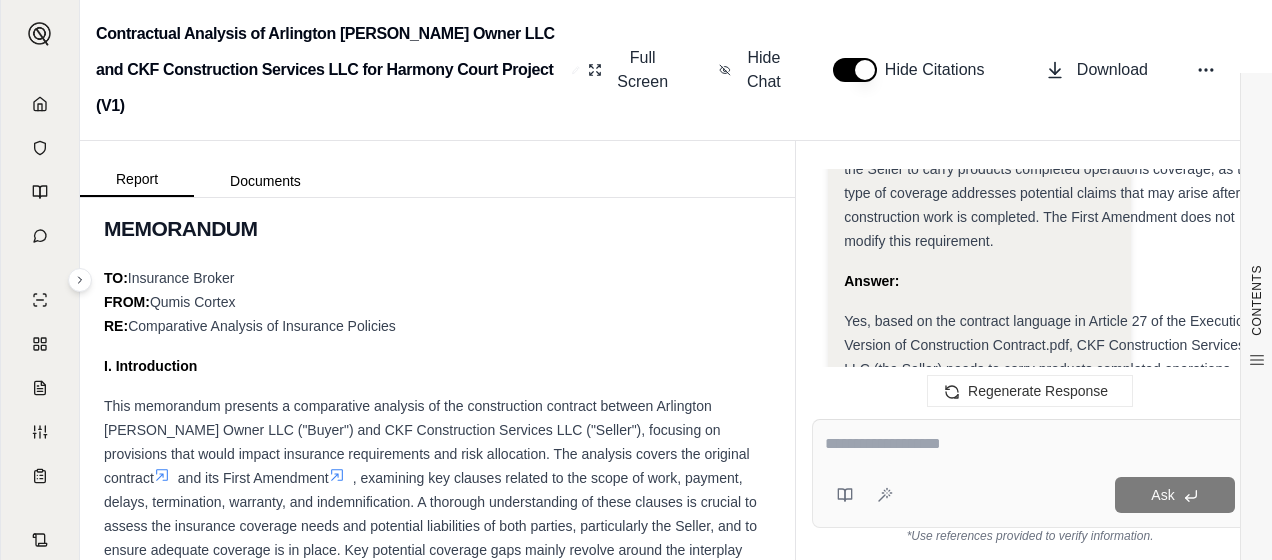 drag, startPoint x: 997, startPoint y: 338, endPoint x: 1052, endPoint y: 201, distance: 147.62791 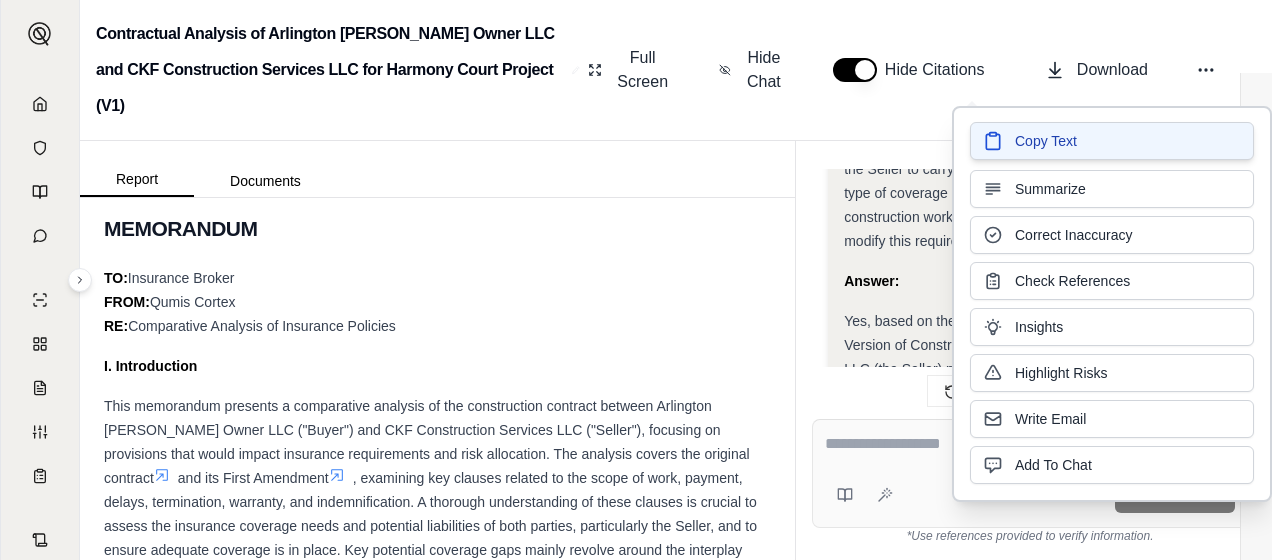 click on "Copy Text" at bounding box center (1046, 141) 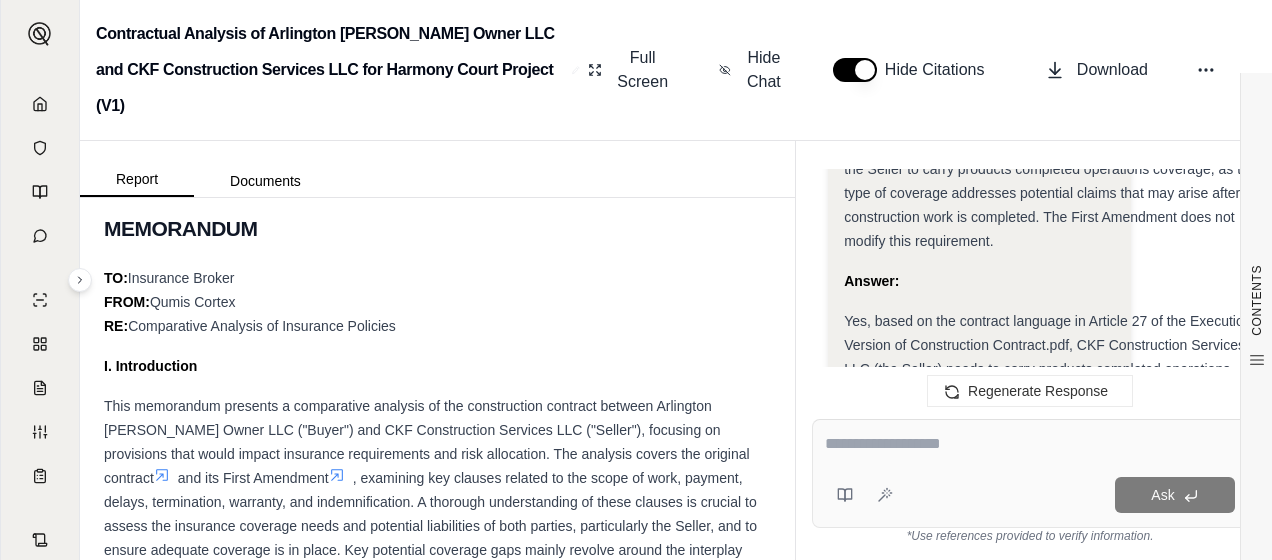 click 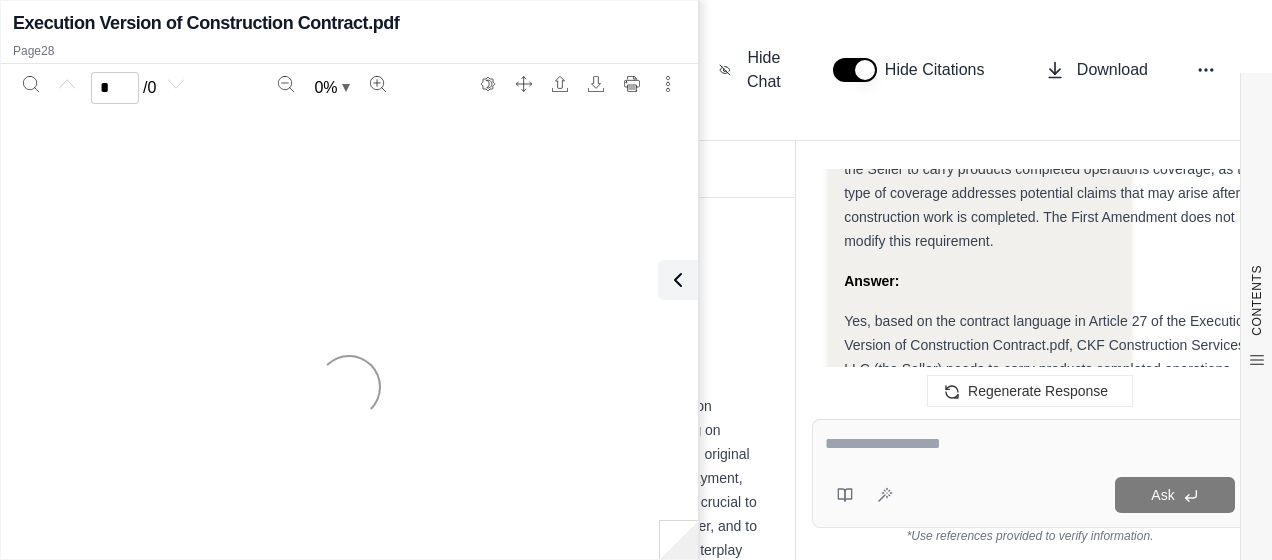 scroll, scrollTop: 3236, scrollLeft: 0, axis: vertical 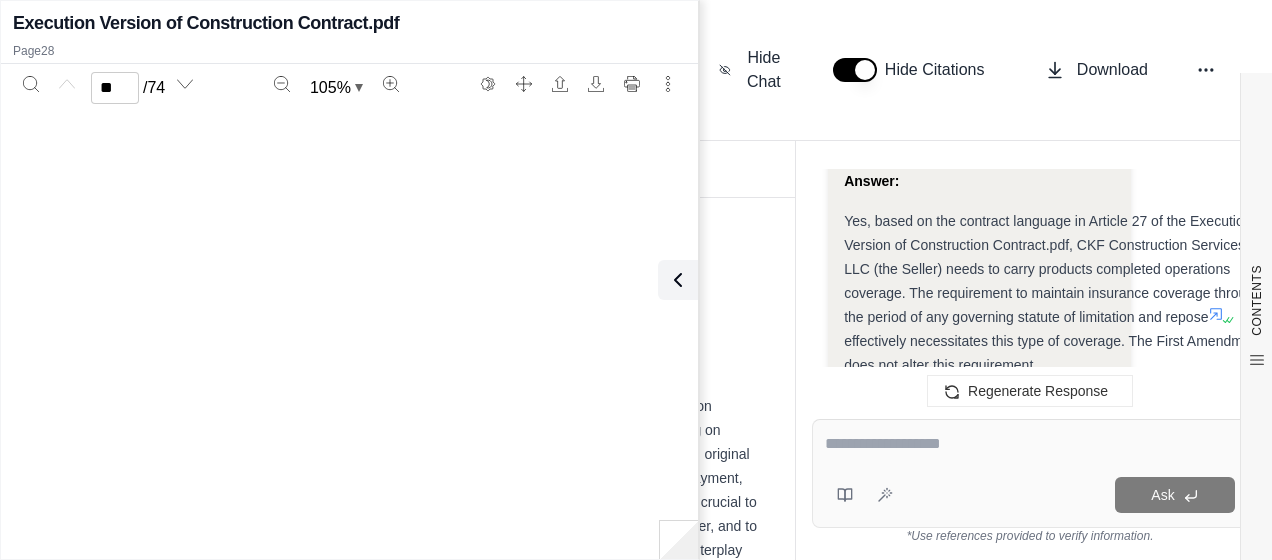 type on "**" 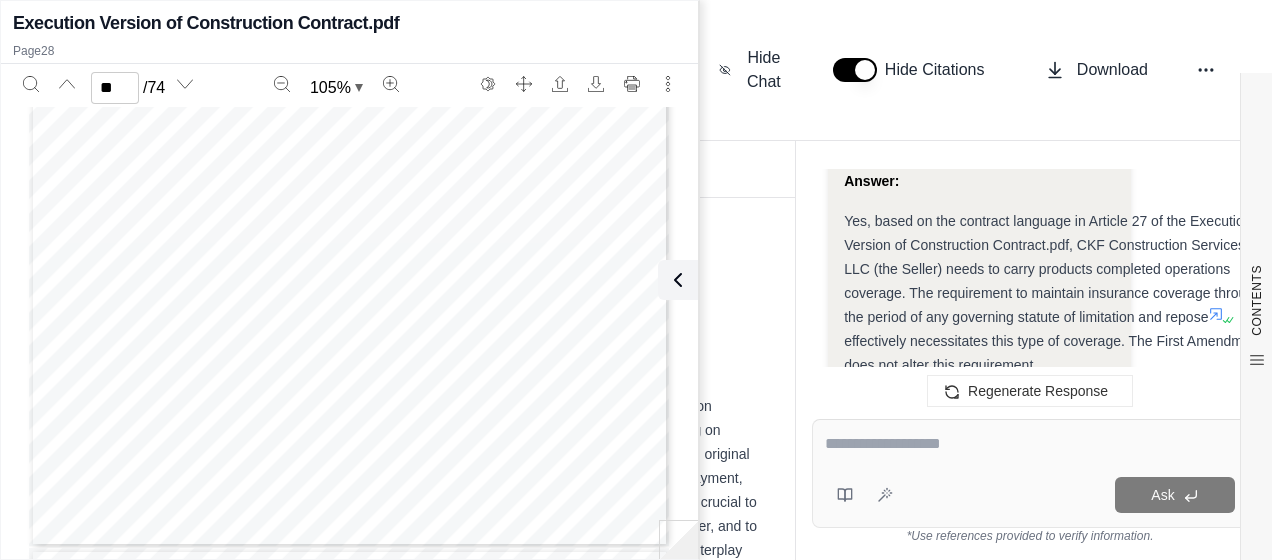 scroll, scrollTop: 22797, scrollLeft: 0, axis: vertical 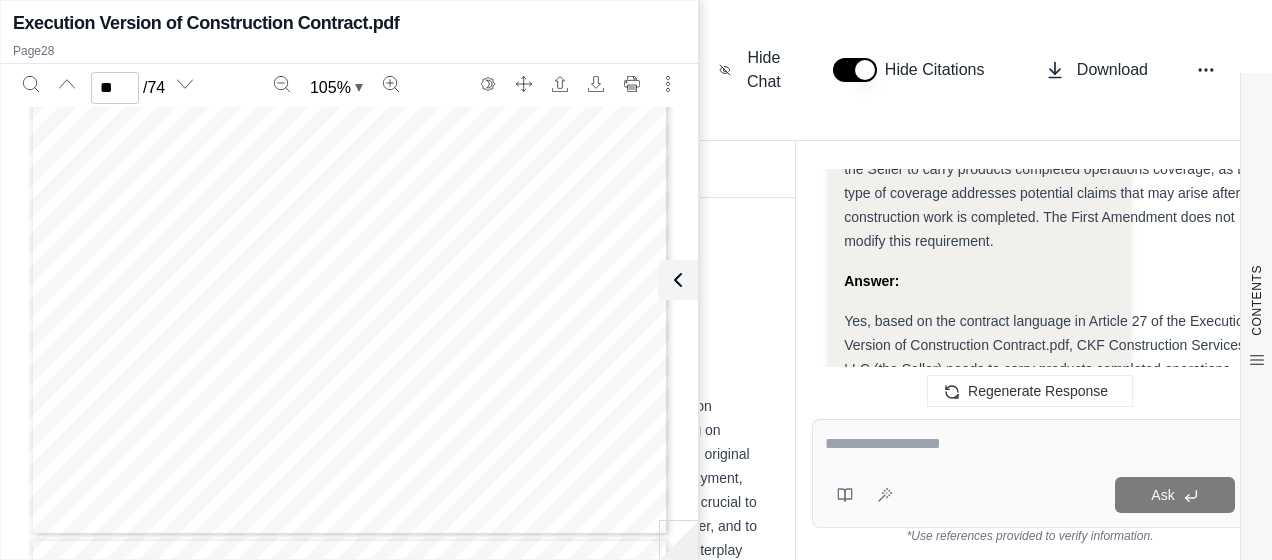 drag, startPoint x: 1152, startPoint y: 336, endPoint x: 1165, endPoint y: 330, distance: 14.3178215 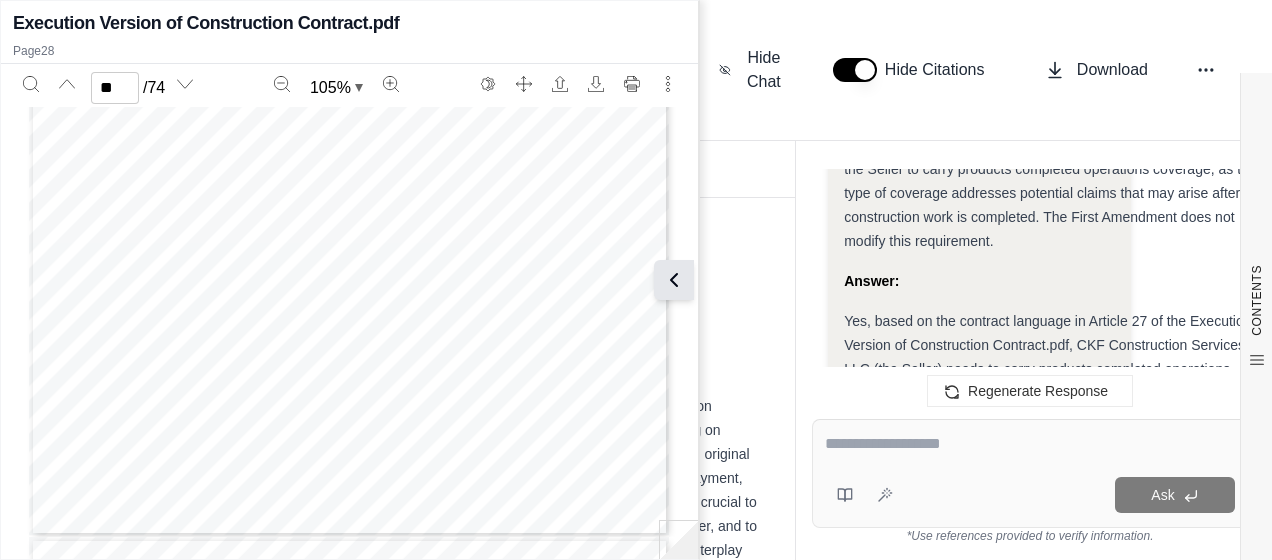 click 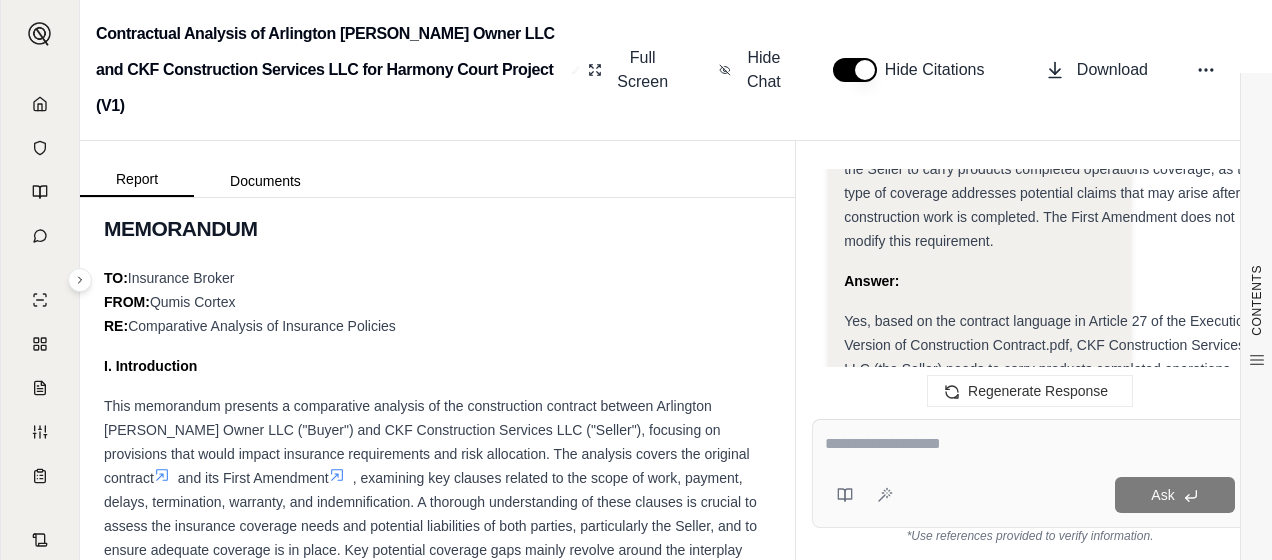 scroll, scrollTop: 3236, scrollLeft: 0, axis: vertical 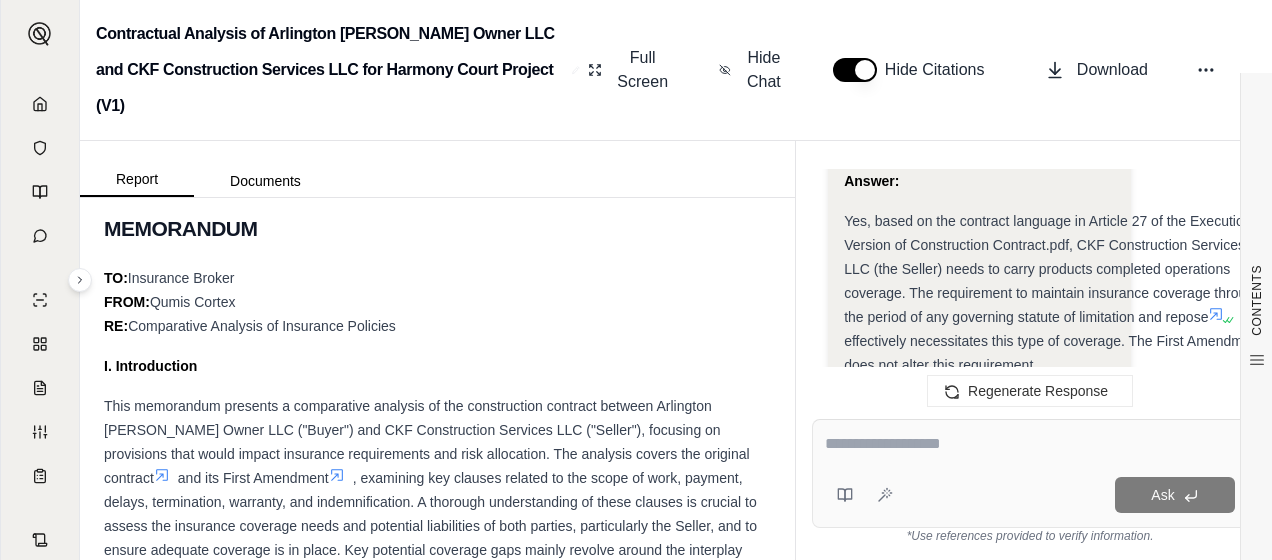 click at bounding box center [1030, 444] 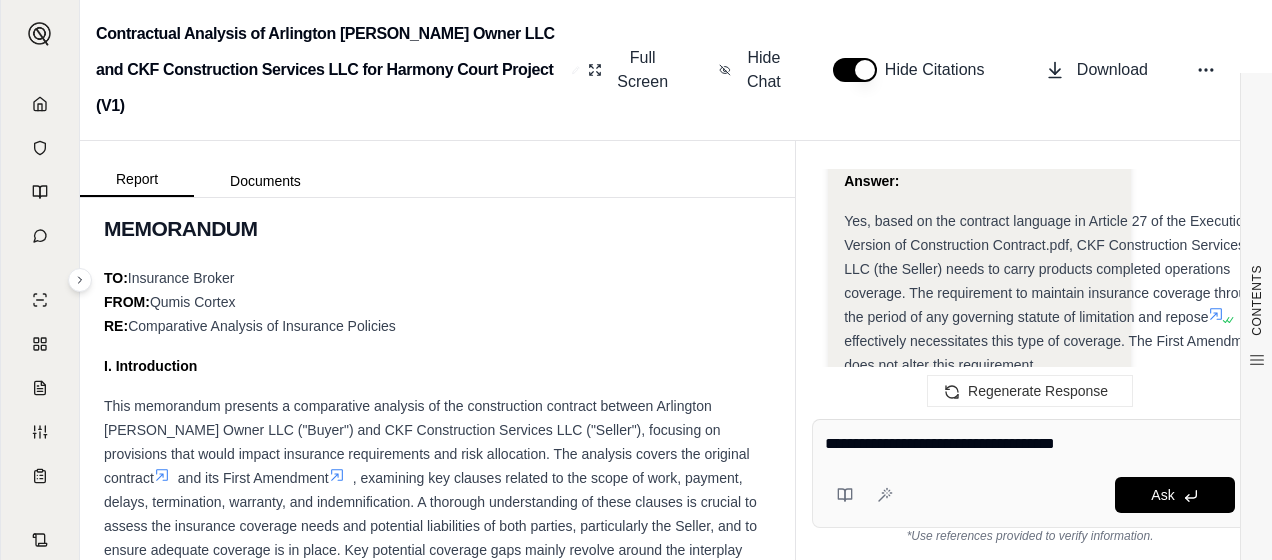 type on "**********" 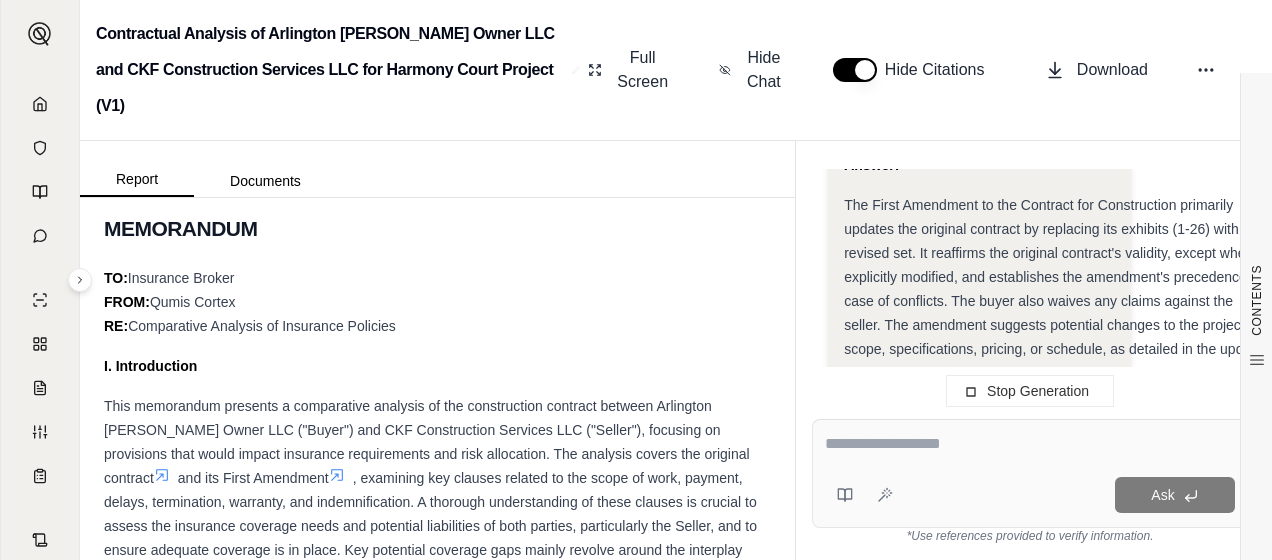 scroll, scrollTop: 5038, scrollLeft: 0, axis: vertical 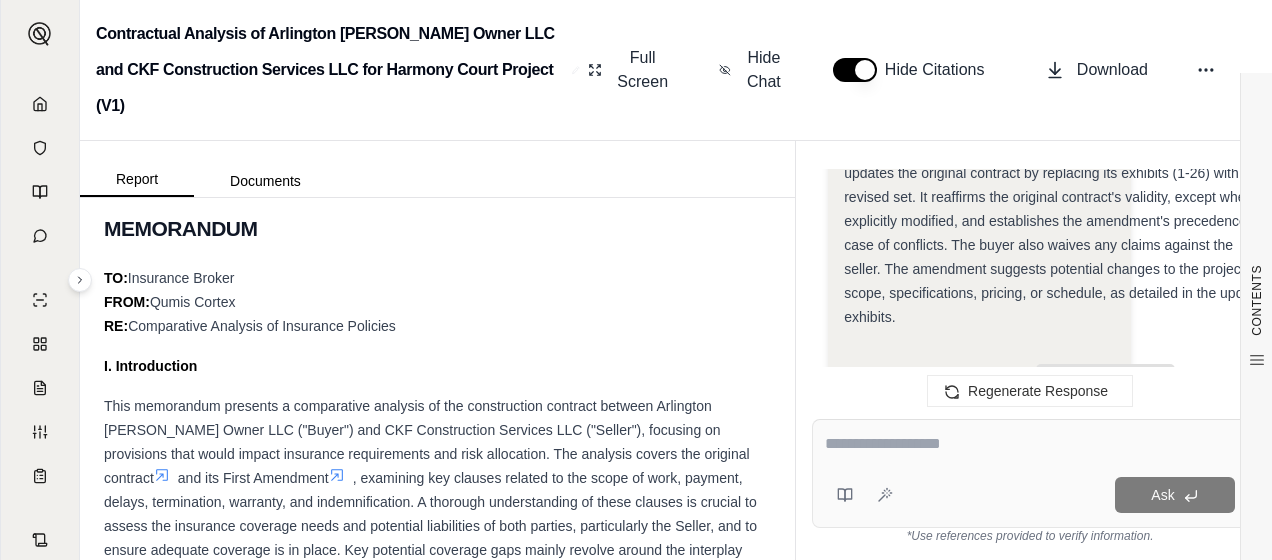 click at bounding box center (1030, 444) 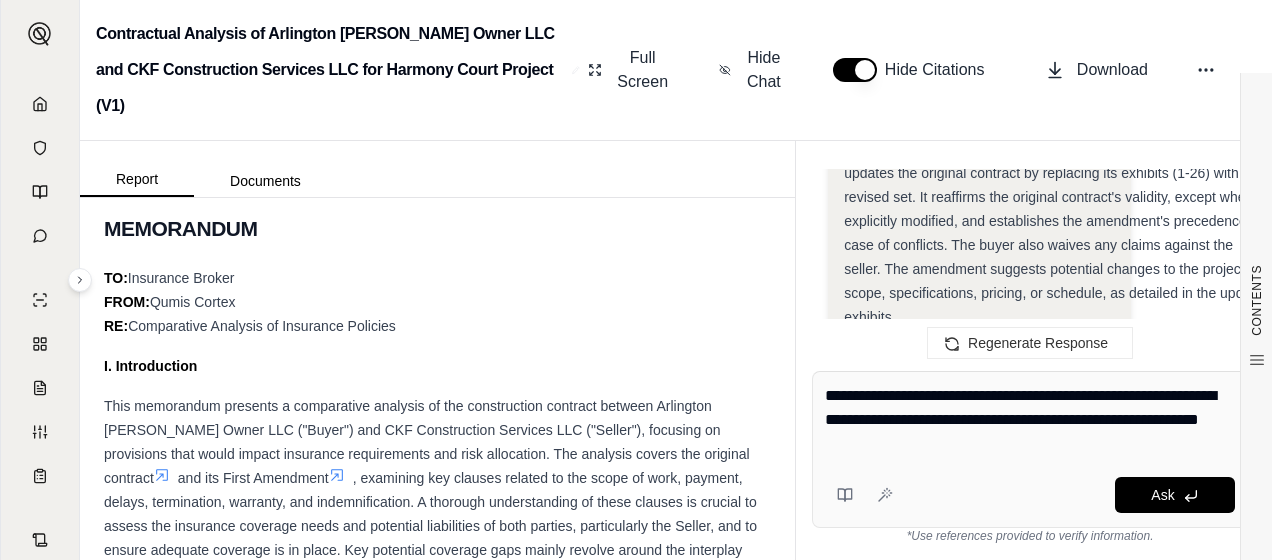 type on "**********" 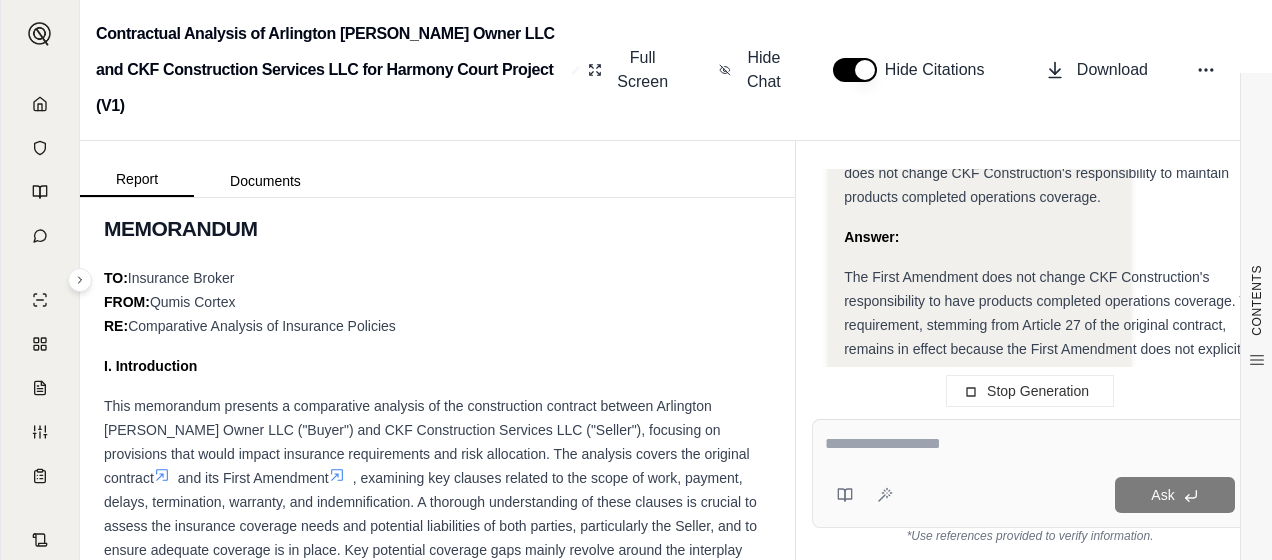 scroll, scrollTop: 6820, scrollLeft: 0, axis: vertical 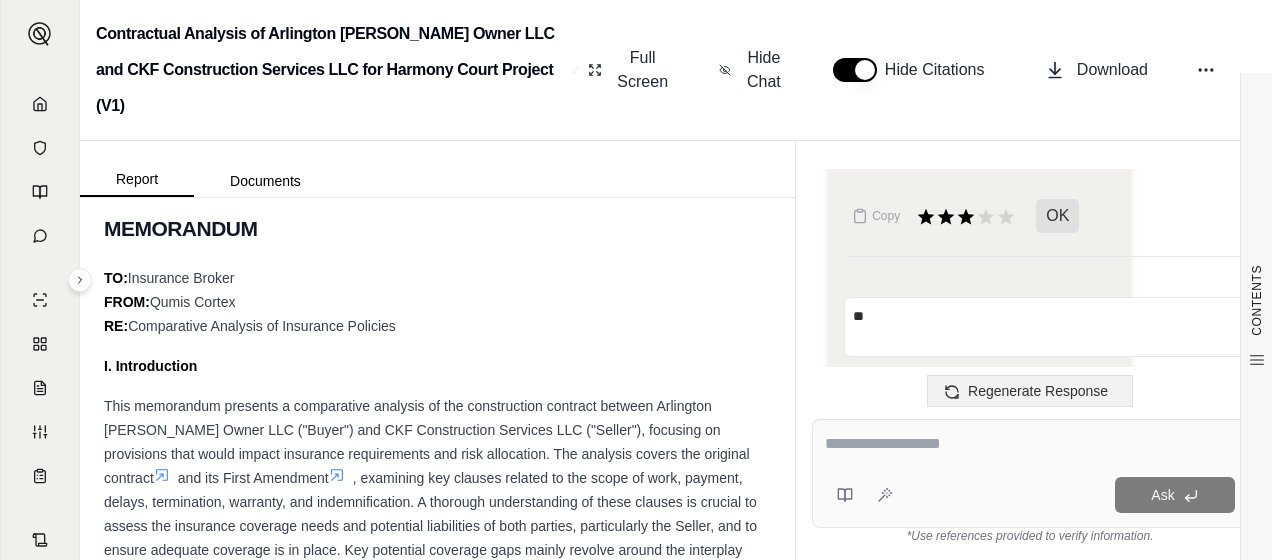 type on "**" 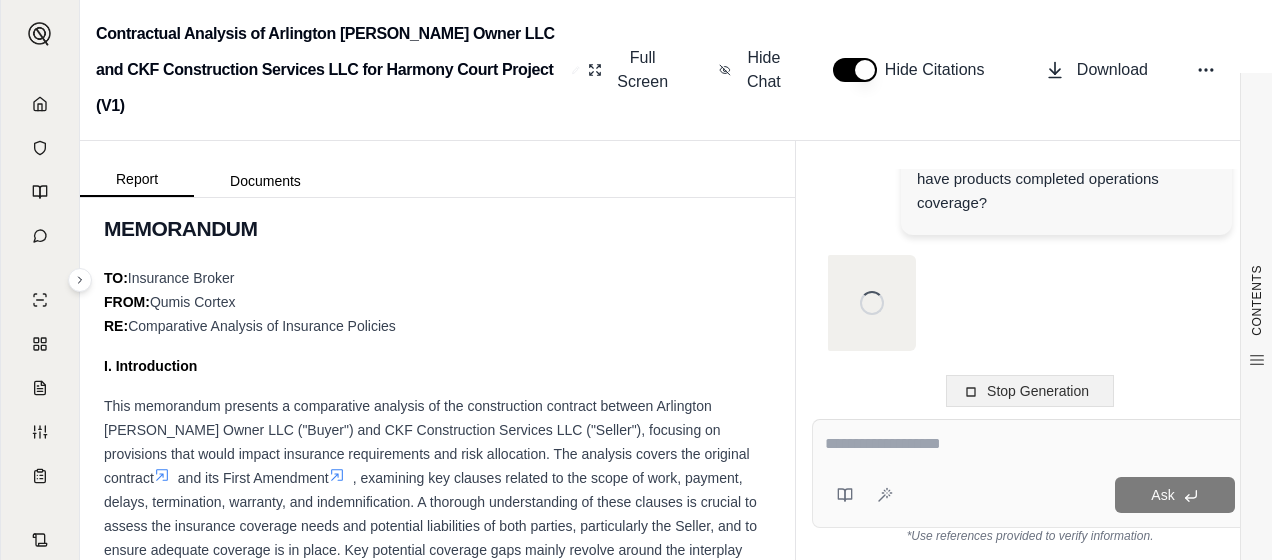 scroll, scrollTop: 5438, scrollLeft: 0, axis: vertical 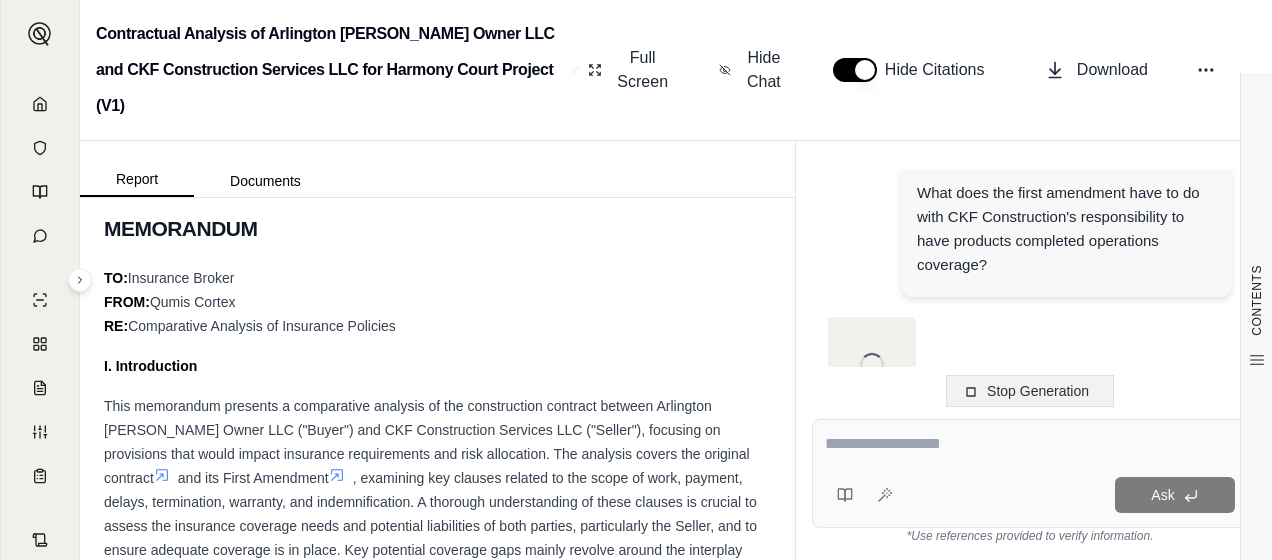click on "Stop Generation" at bounding box center (1030, 391) 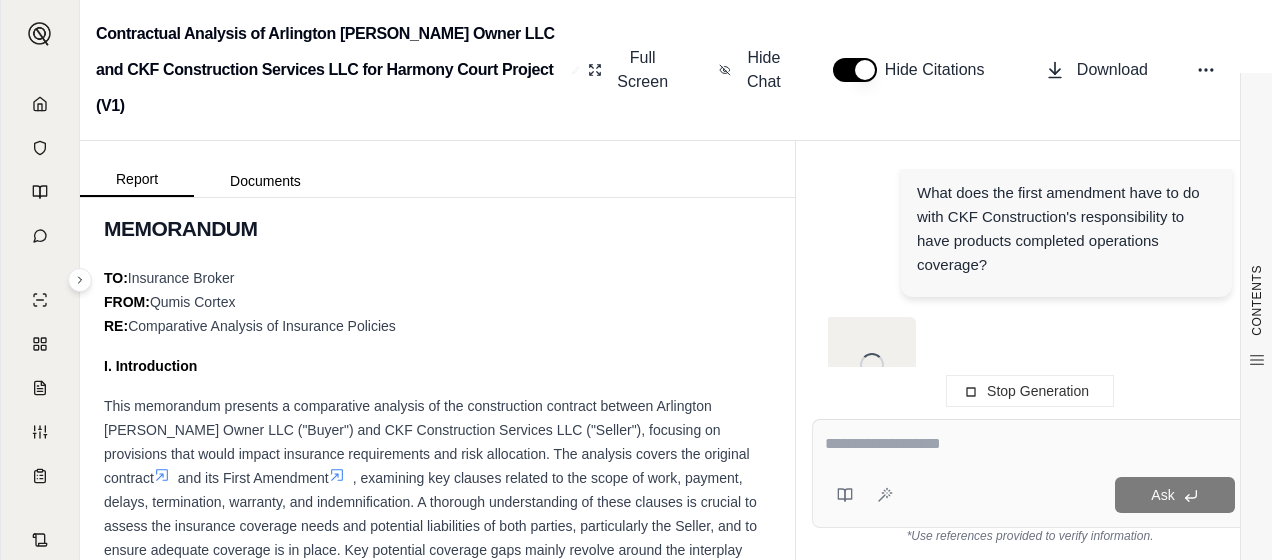 scroll, scrollTop: 5150, scrollLeft: 0, axis: vertical 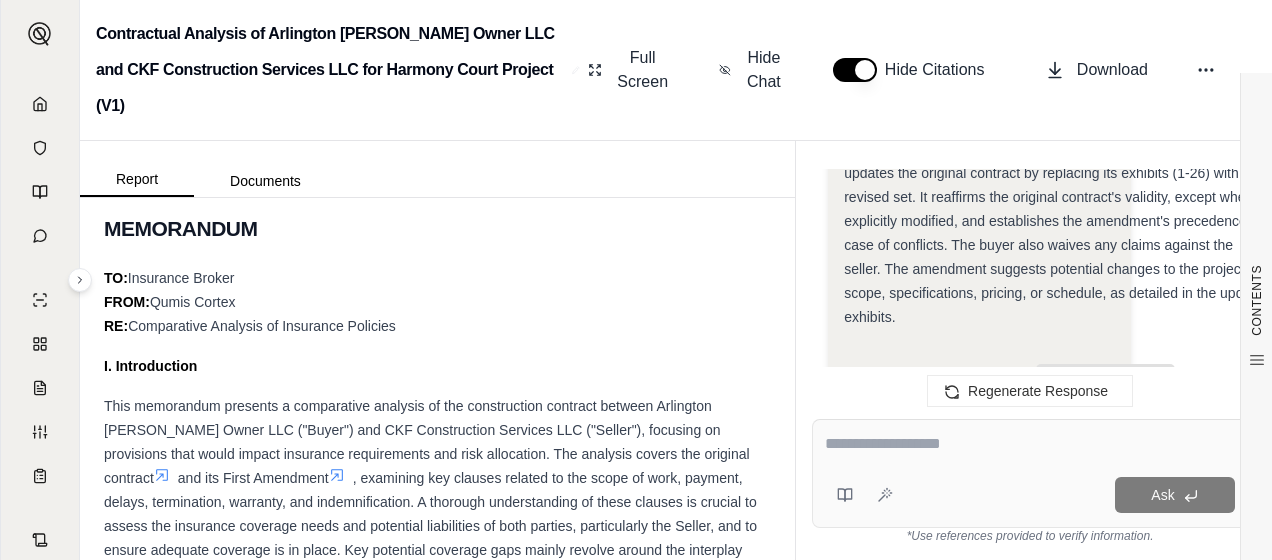 click at bounding box center [1030, 447] 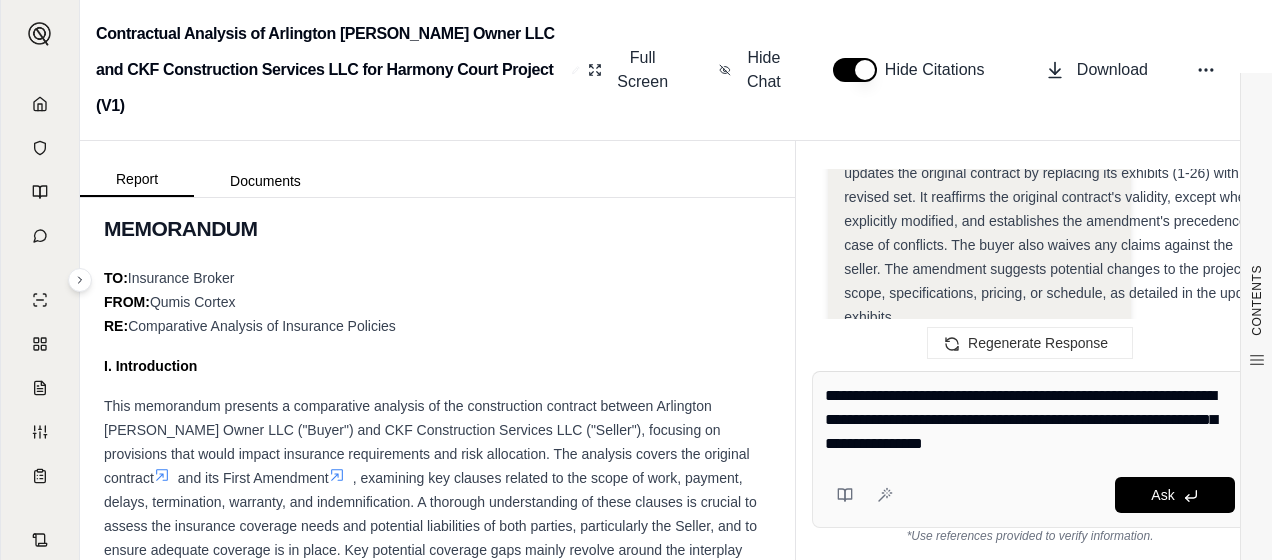 type on "**********" 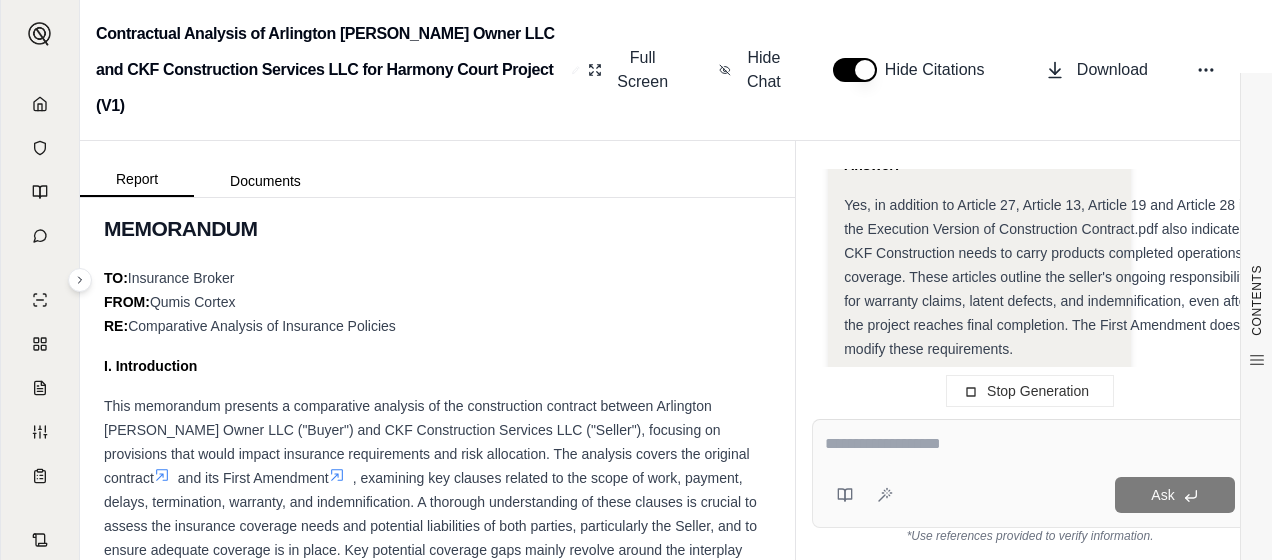 scroll, scrollTop: 8668, scrollLeft: 0, axis: vertical 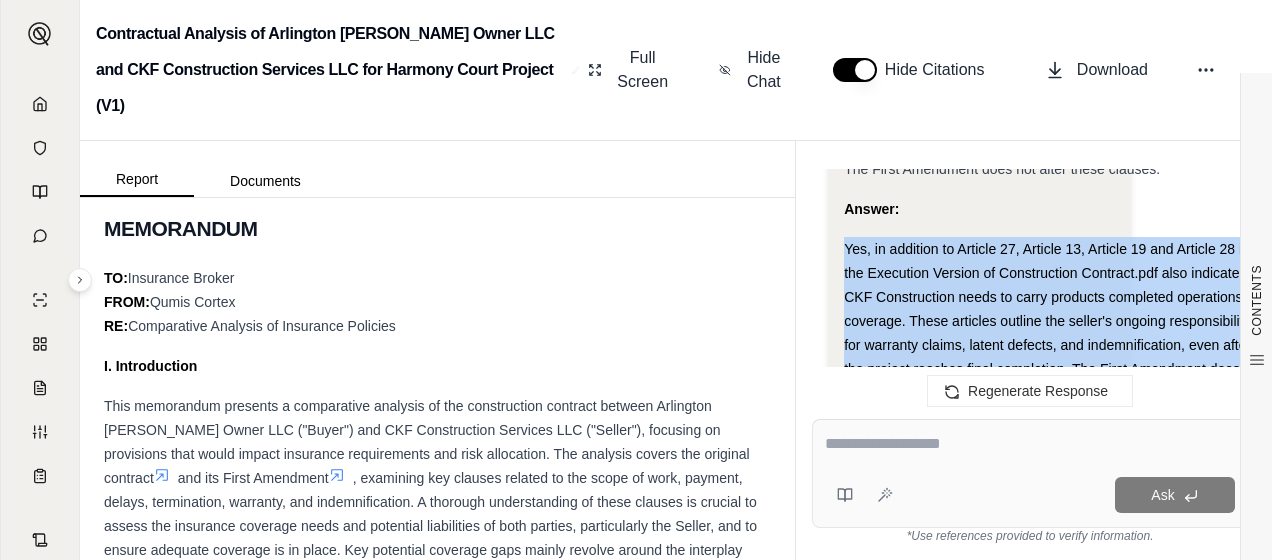 drag, startPoint x: 846, startPoint y: 210, endPoint x: 1014, endPoint y: 350, distance: 218.687 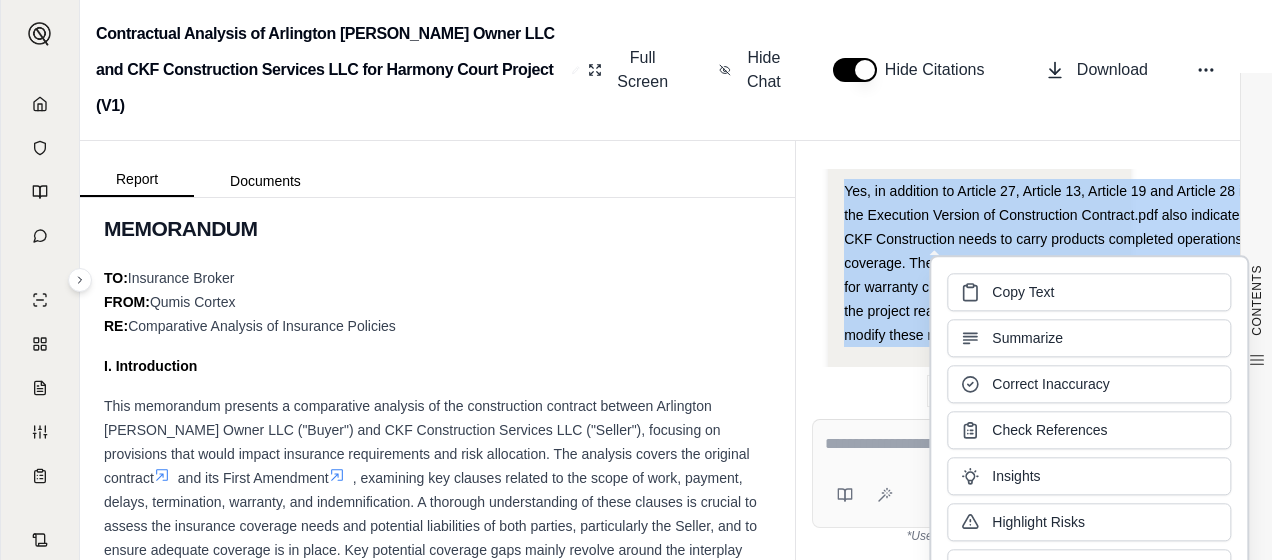 scroll, scrollTop: 8836, scrollLeft: 0, axis: vertical 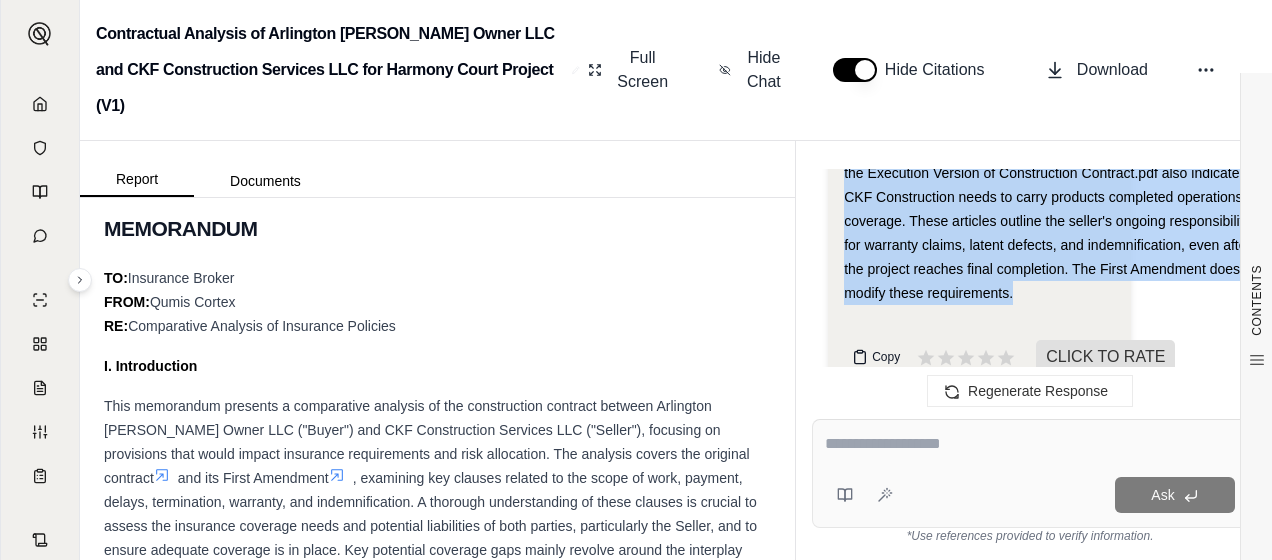 click 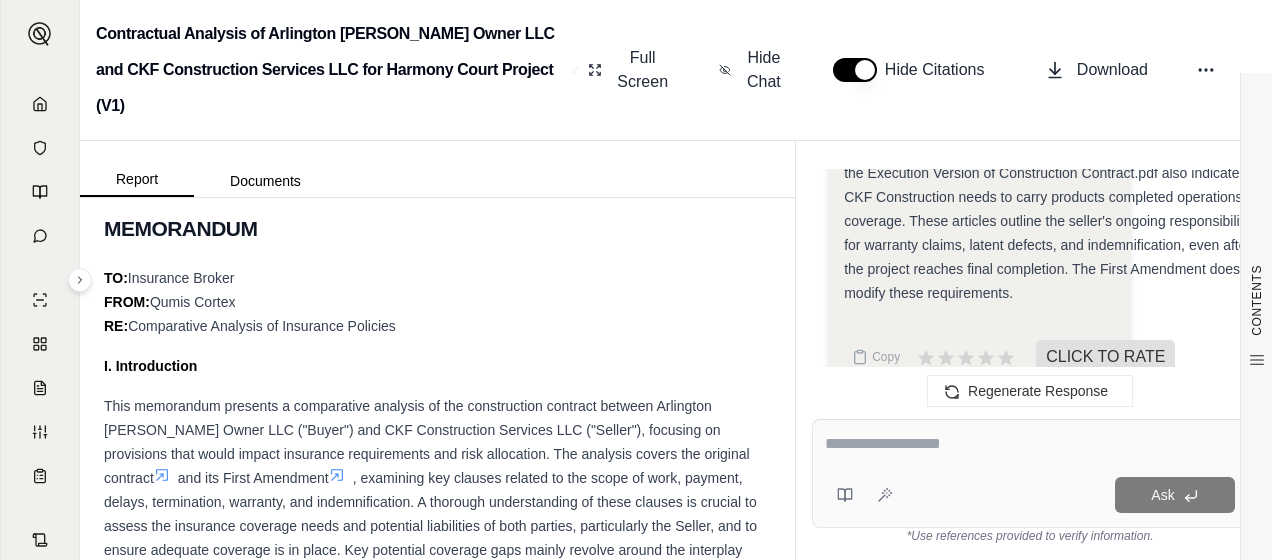 click at bounding box center (1030, 447) 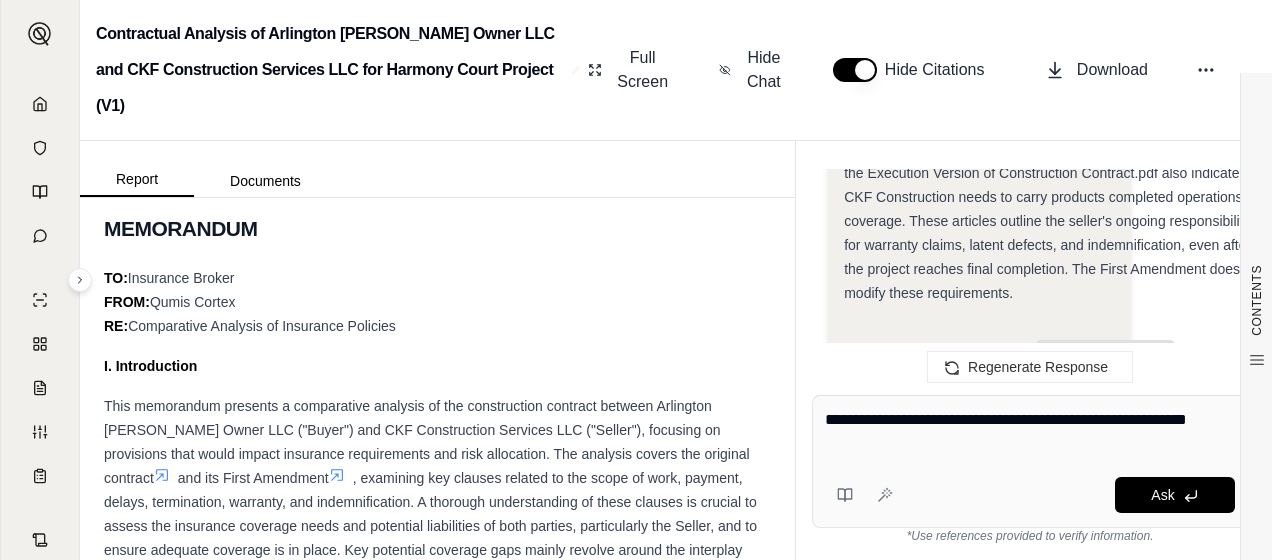 type on "**********" 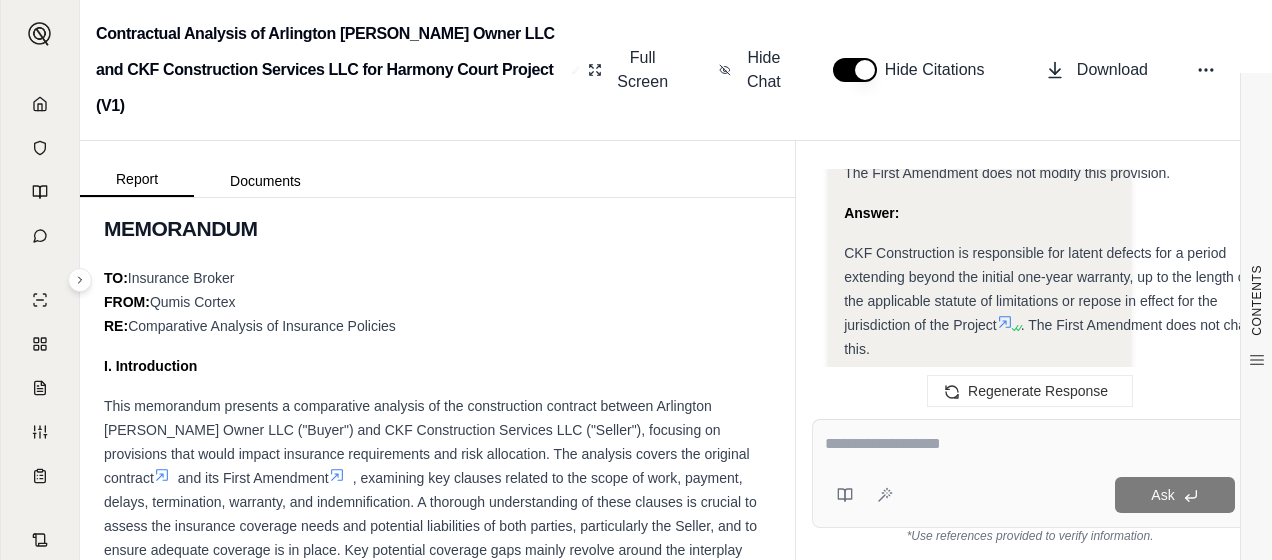 scroll, scrollTop: 10624, scrollLeft: 0, axis: vertical 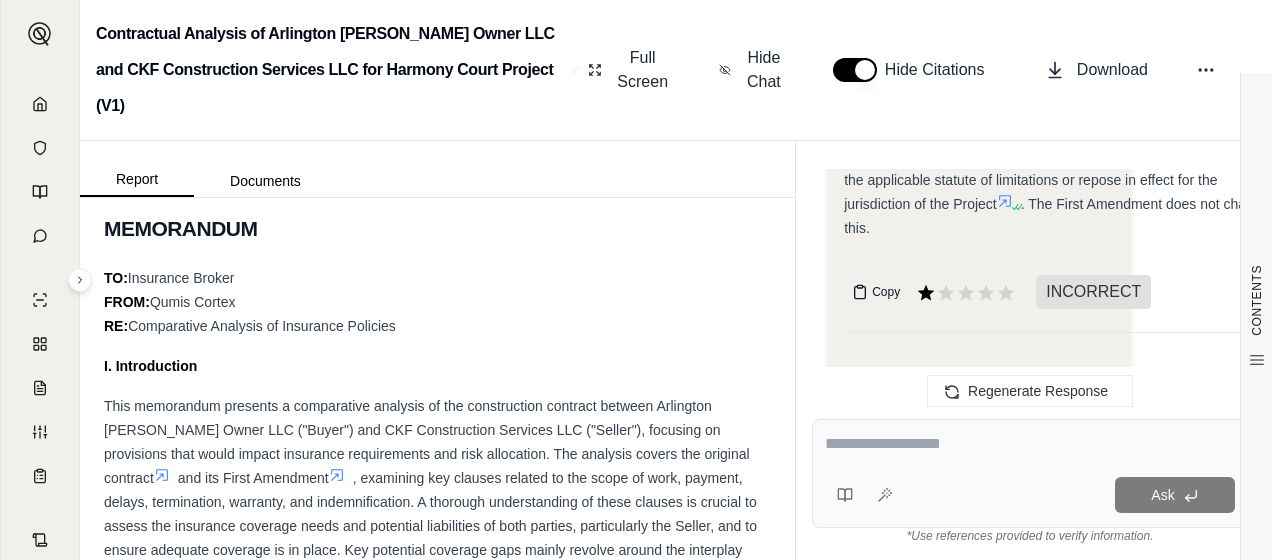 click on "Copy" at bounding box center (876, 292) 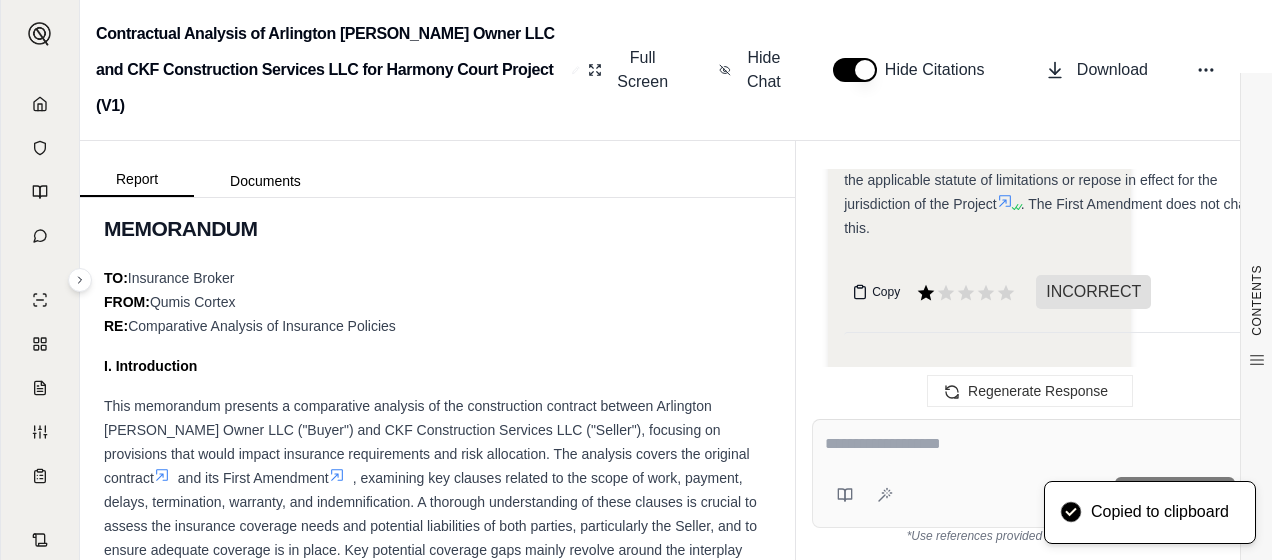 click on "Copy" at bounding box center [886, 292] 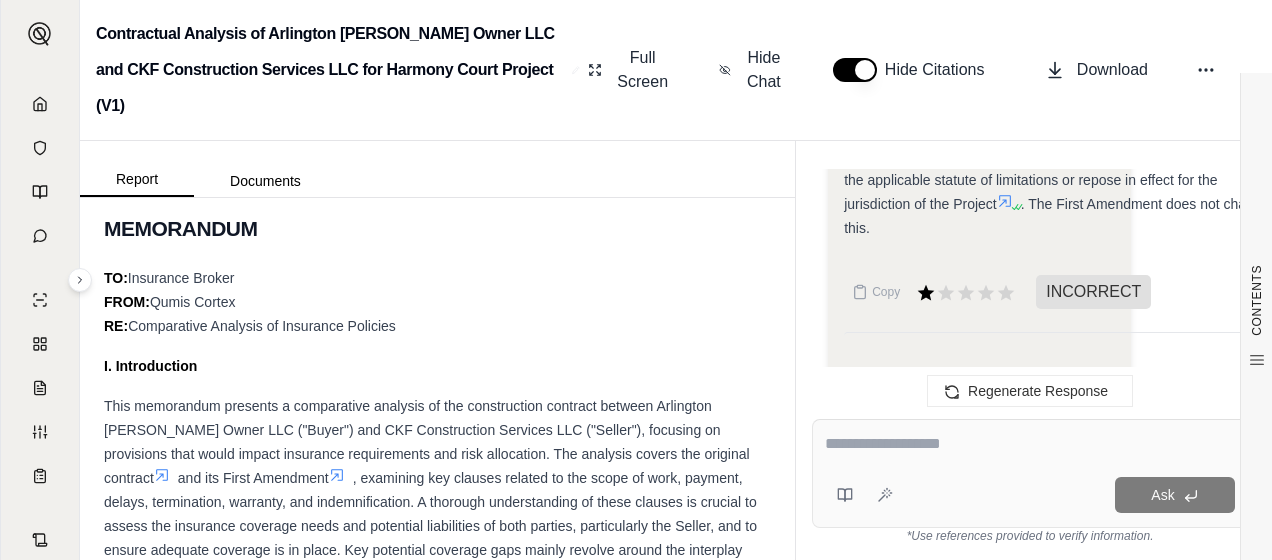 click at bounding box center [1030, 444] 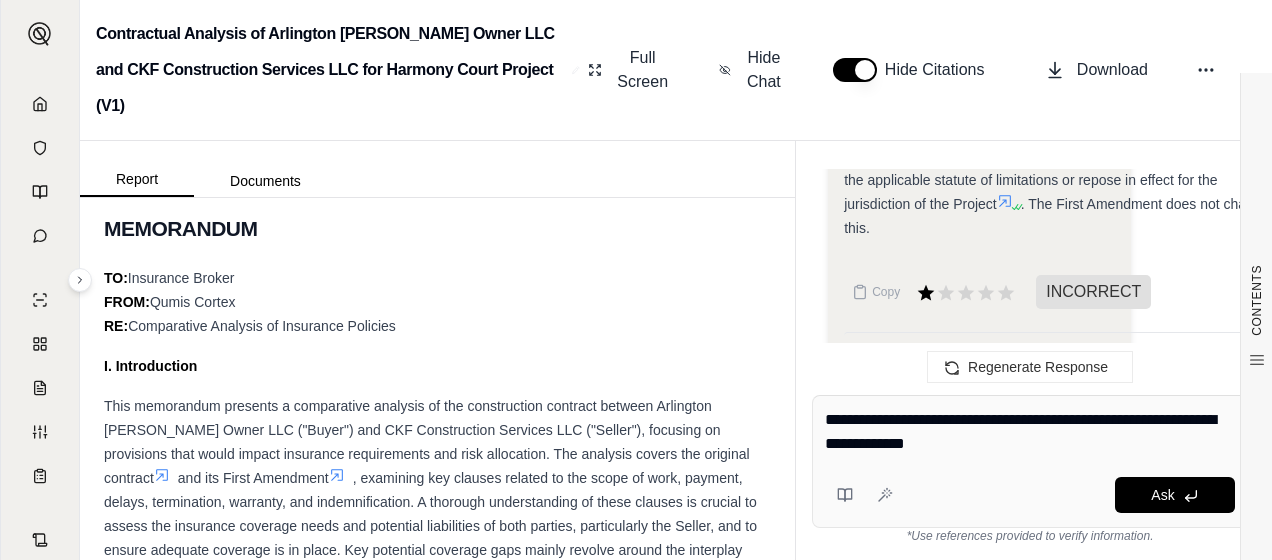 type on "**********" 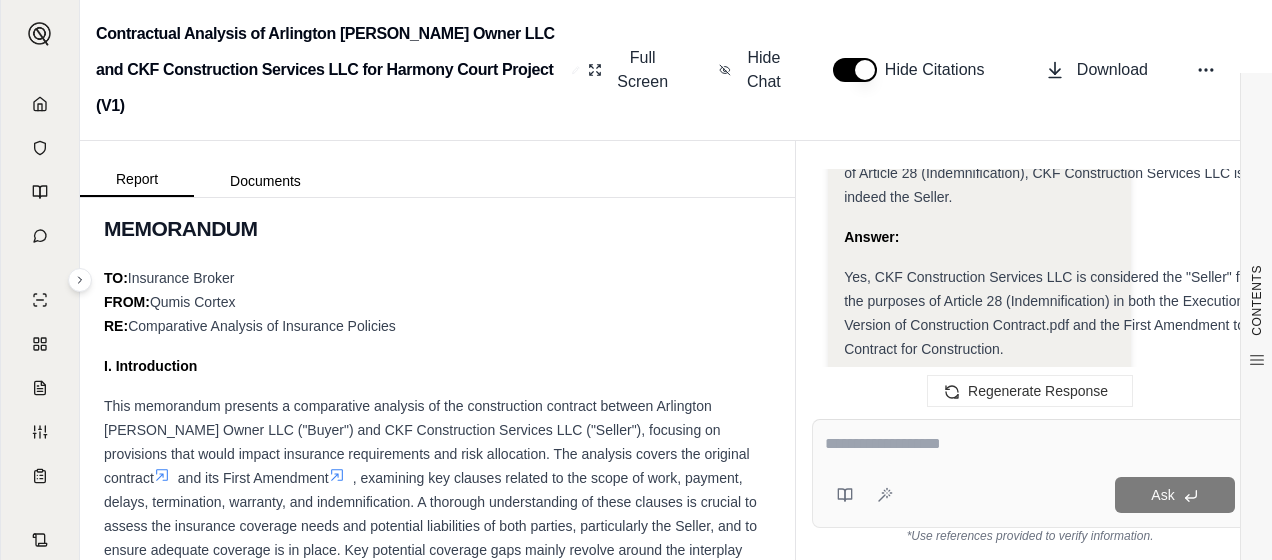 scroll, scrollTop: 12394, scrollLeft: 0, axis: vertical 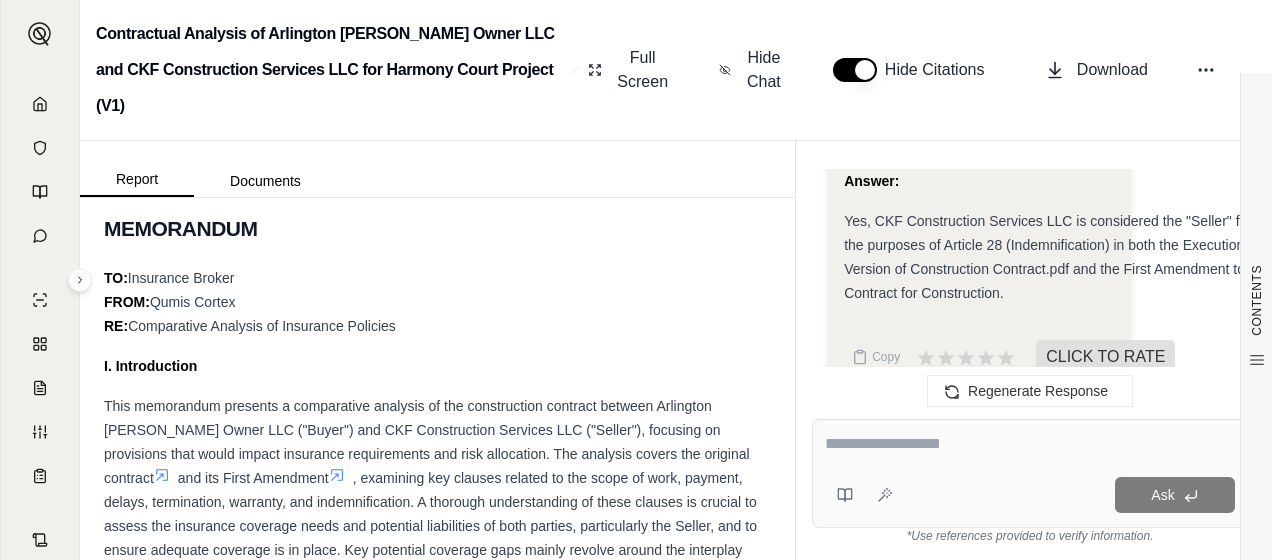 click at bounding box center [1030, 444] 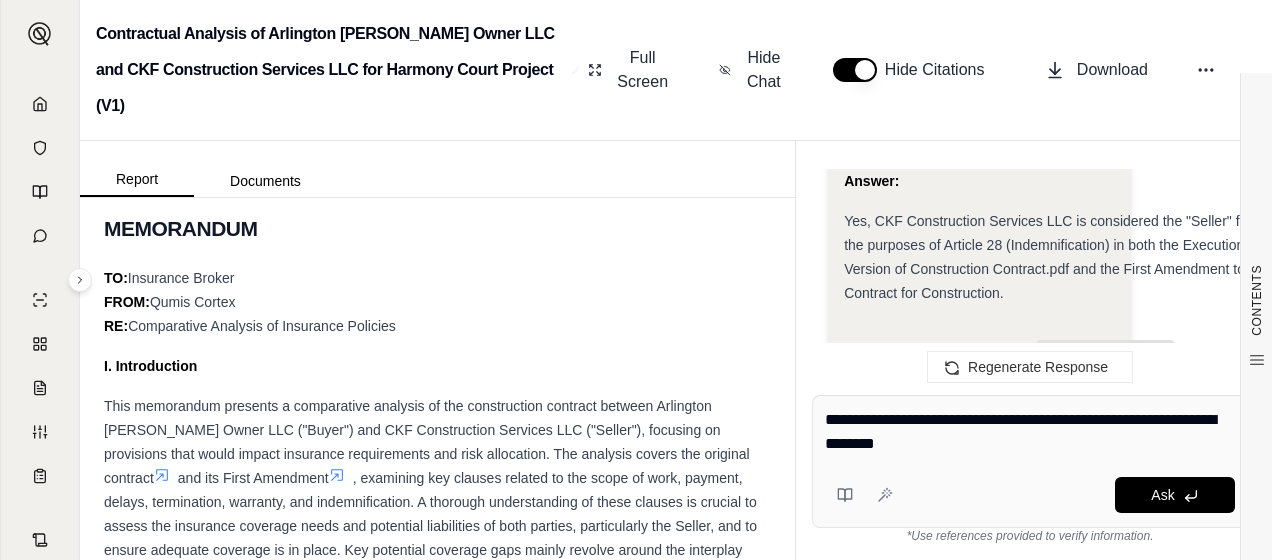 click on "**********" at bounding box center (1030, 432) 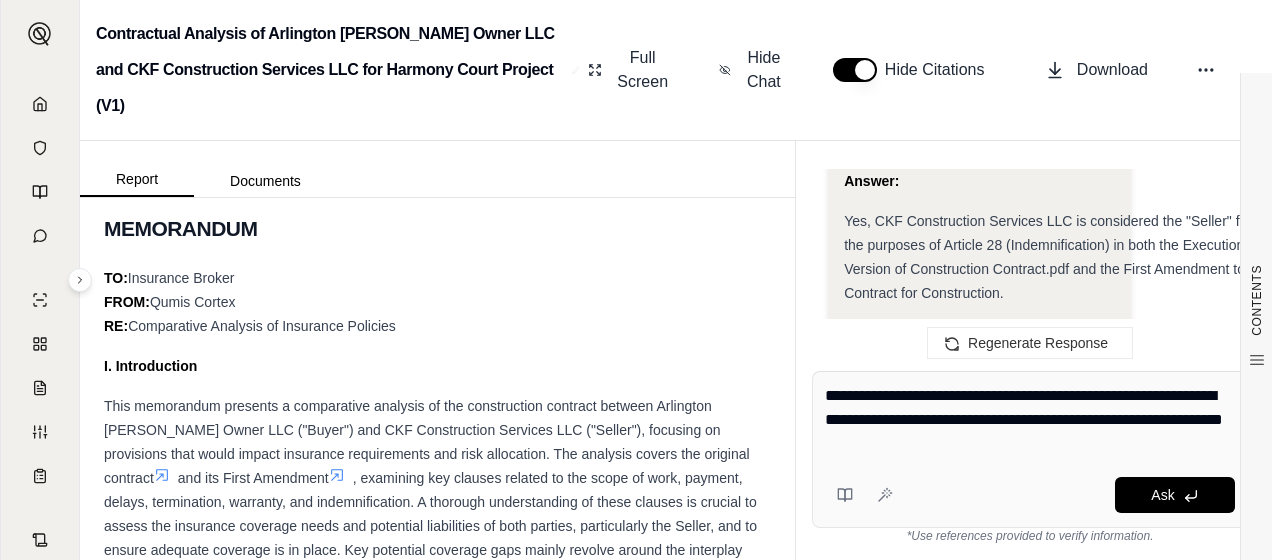type on "**********" 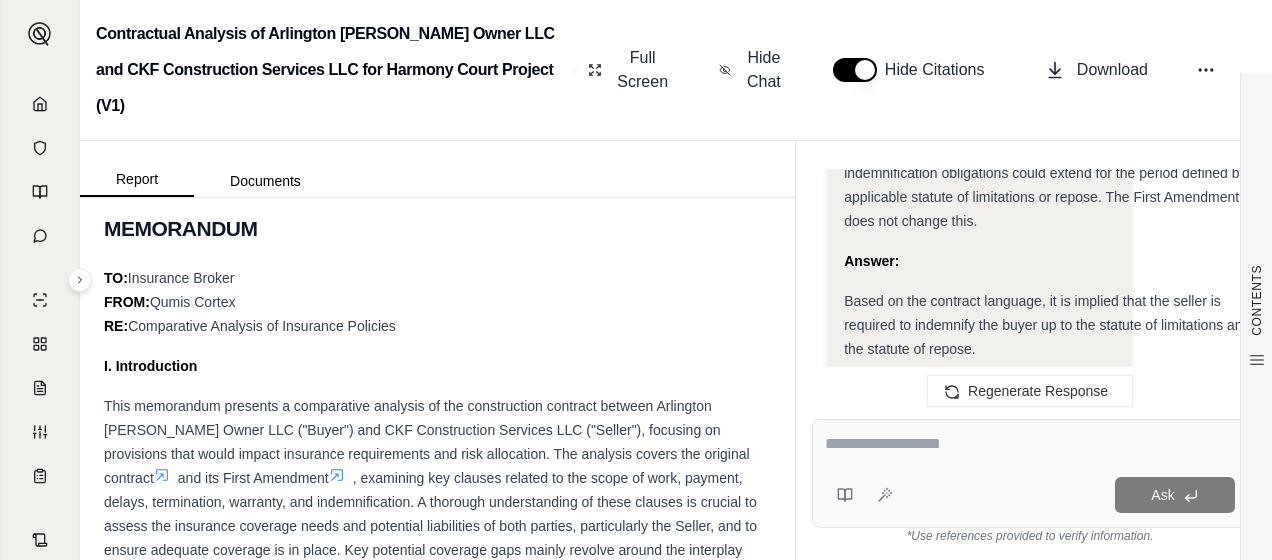 scroll, scrollTop: 14680, scrollLeft: 0, axis: vertical 